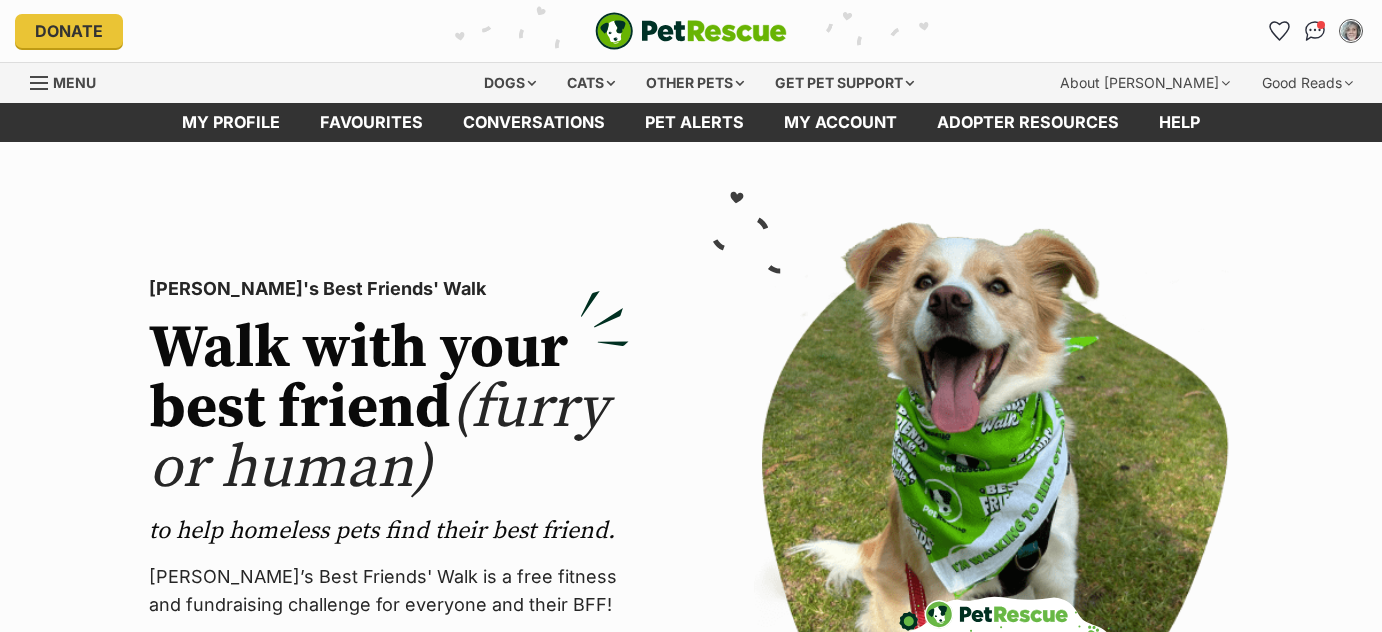 scroll, scrollTop: 0, scrollLeft: 0, axis: both 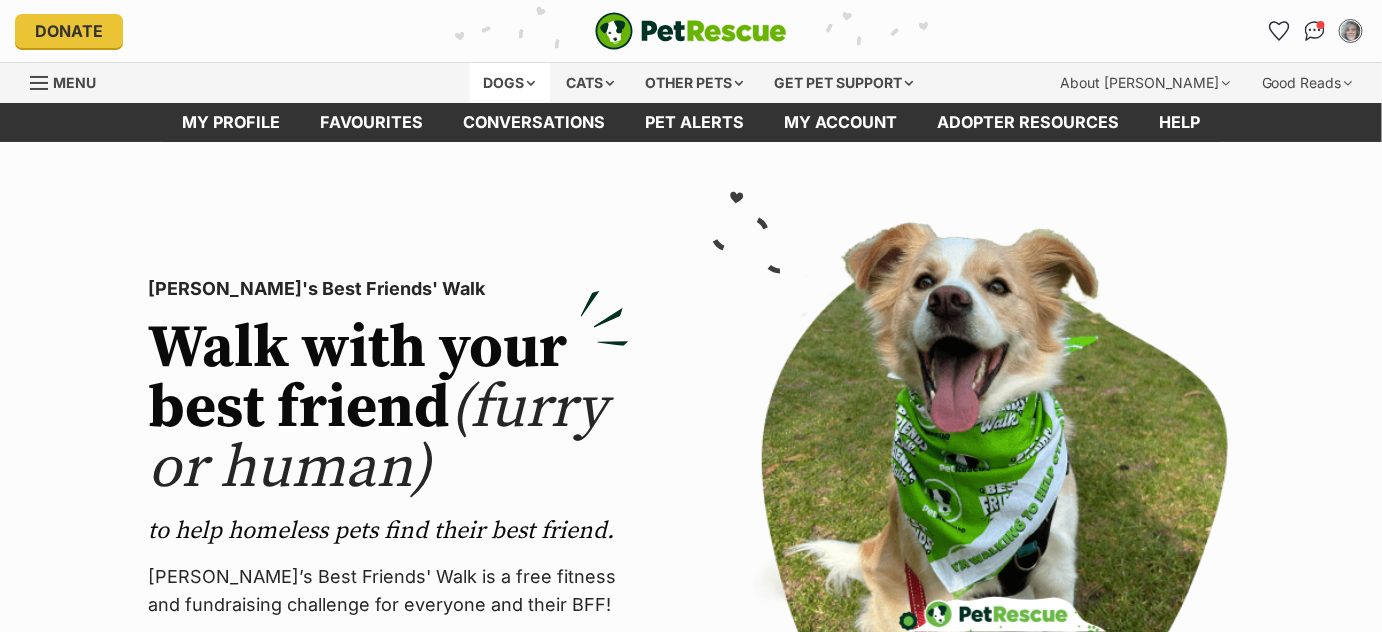 click on "Dogs" at bounding box center (510, 83) 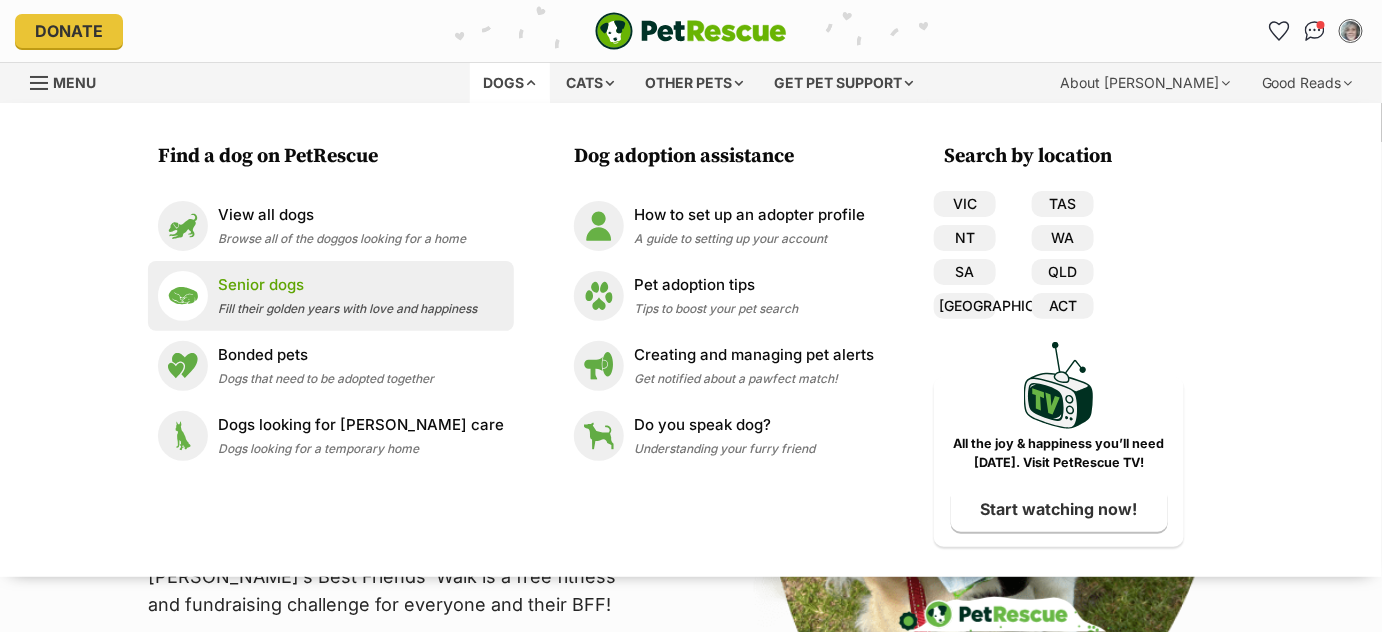 click on "Senior dogs" at bounding box center (347, 285) 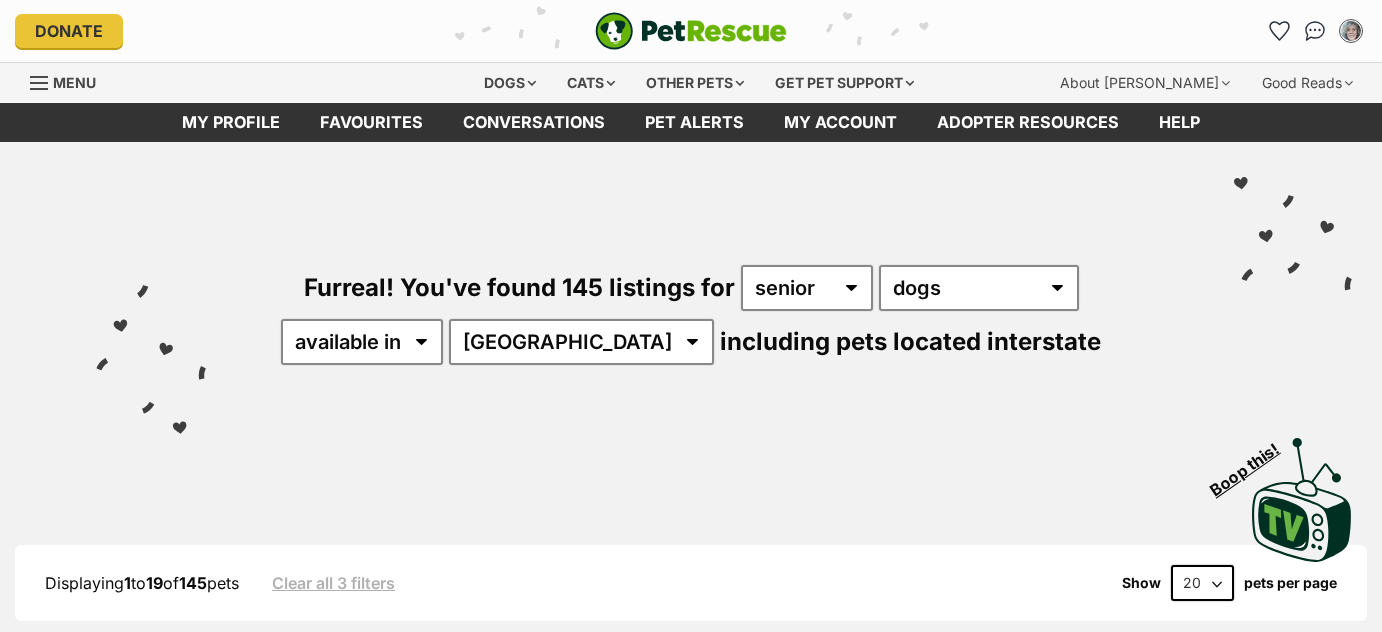 scroll, scrollTop: 0, scrollLeft: 0, axis: both 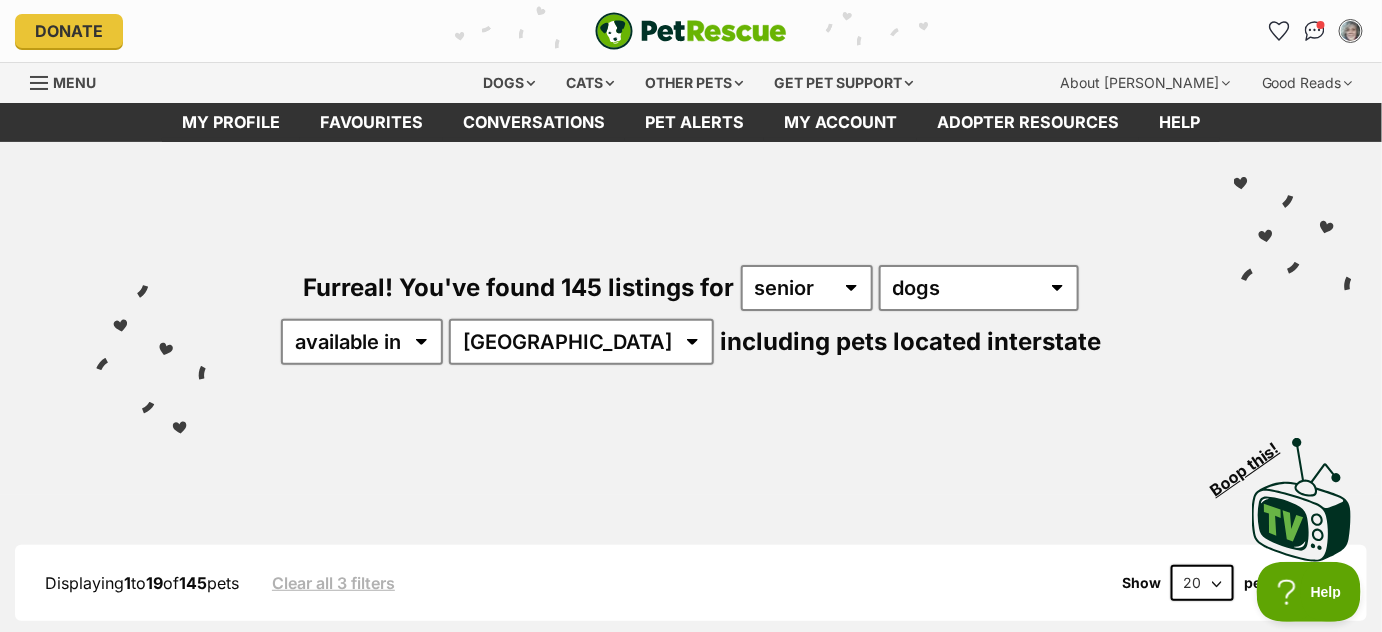 click on "20 40 60" at bounding box center (1202, 583) 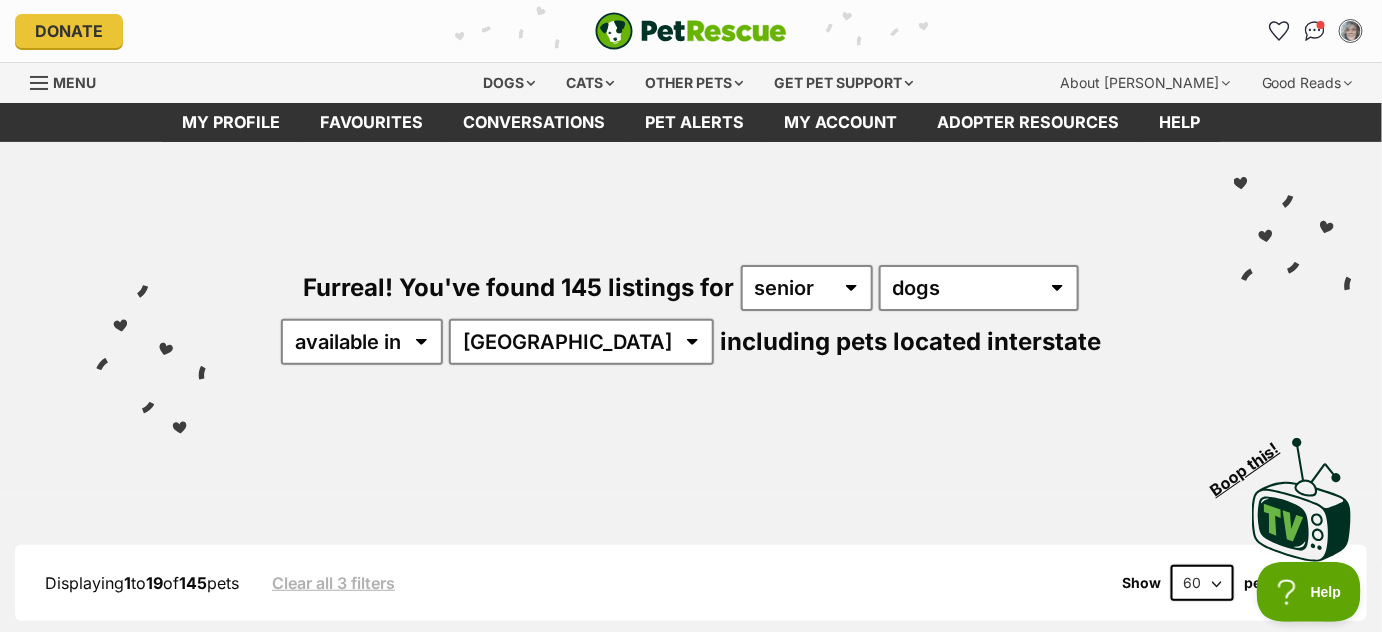 click on "20 40 60" at bounding box center [1202, 583] 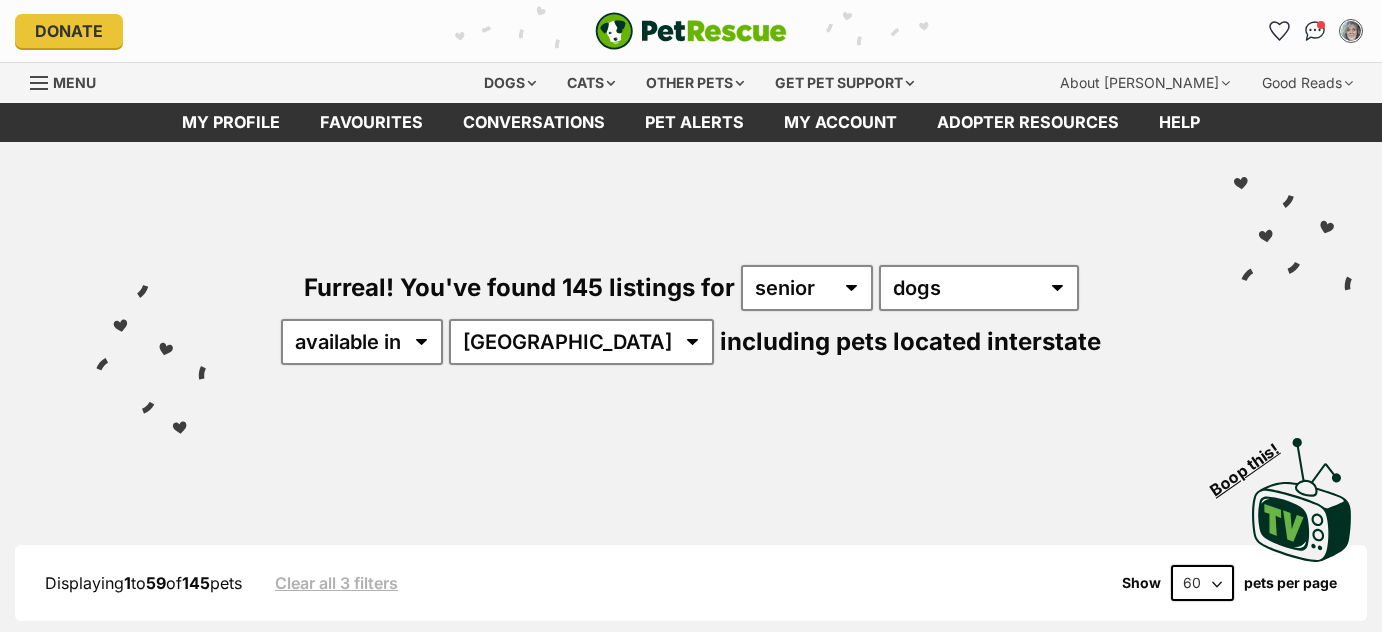 scroll, scrollTop: 0, scrollLeft: 0, axis: both 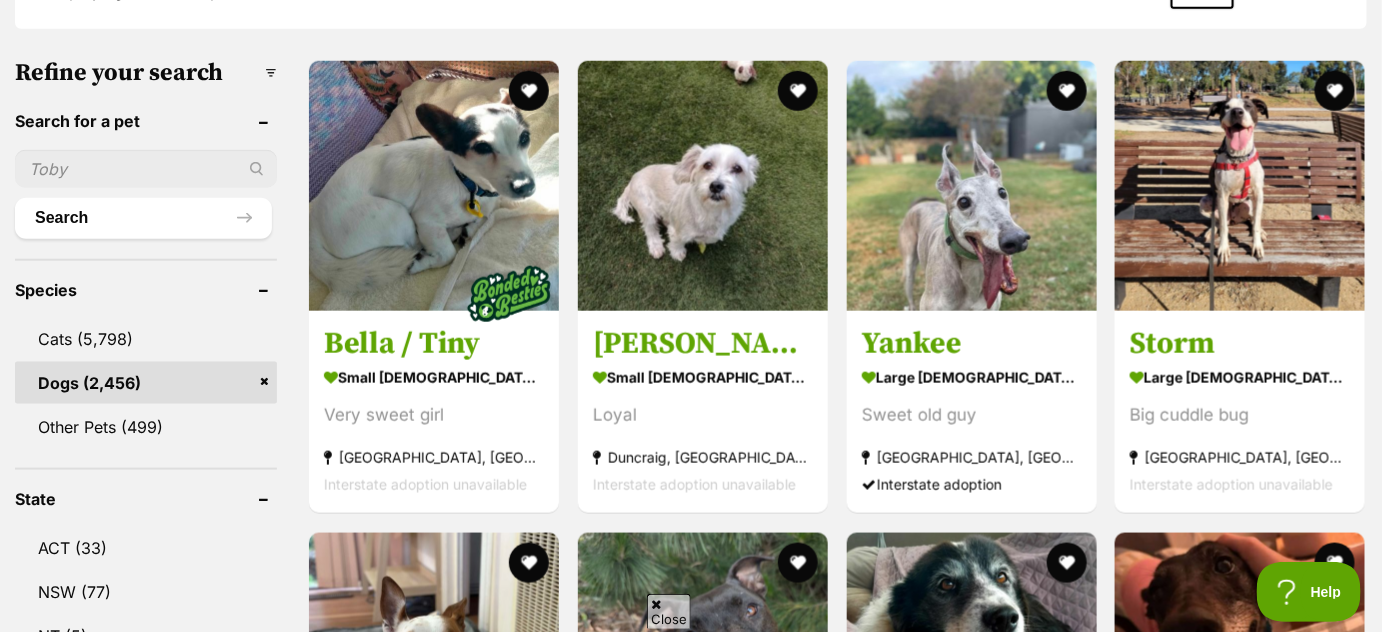 drag, startPoint x: 1392, startPoint y: 26, endPoint x: 1395, endPoint y: 68, distance: 42.107006 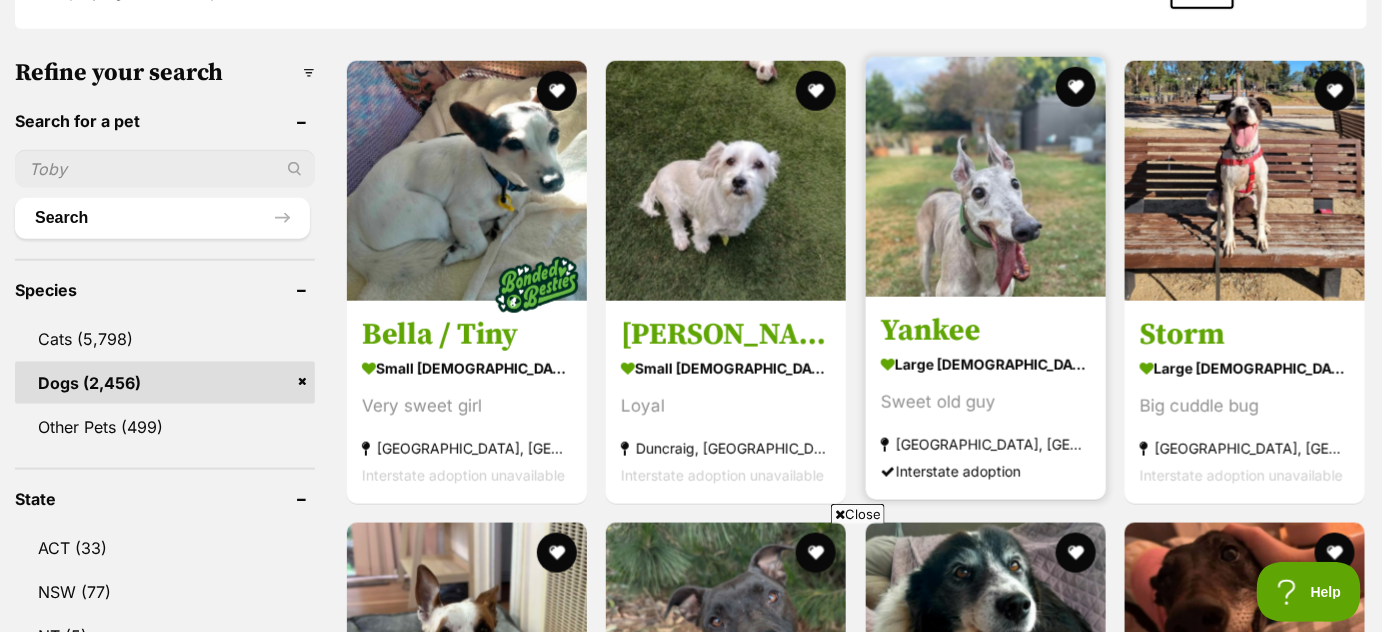scroll, scrollTop: 0, scrollLeft: 0, axis: both 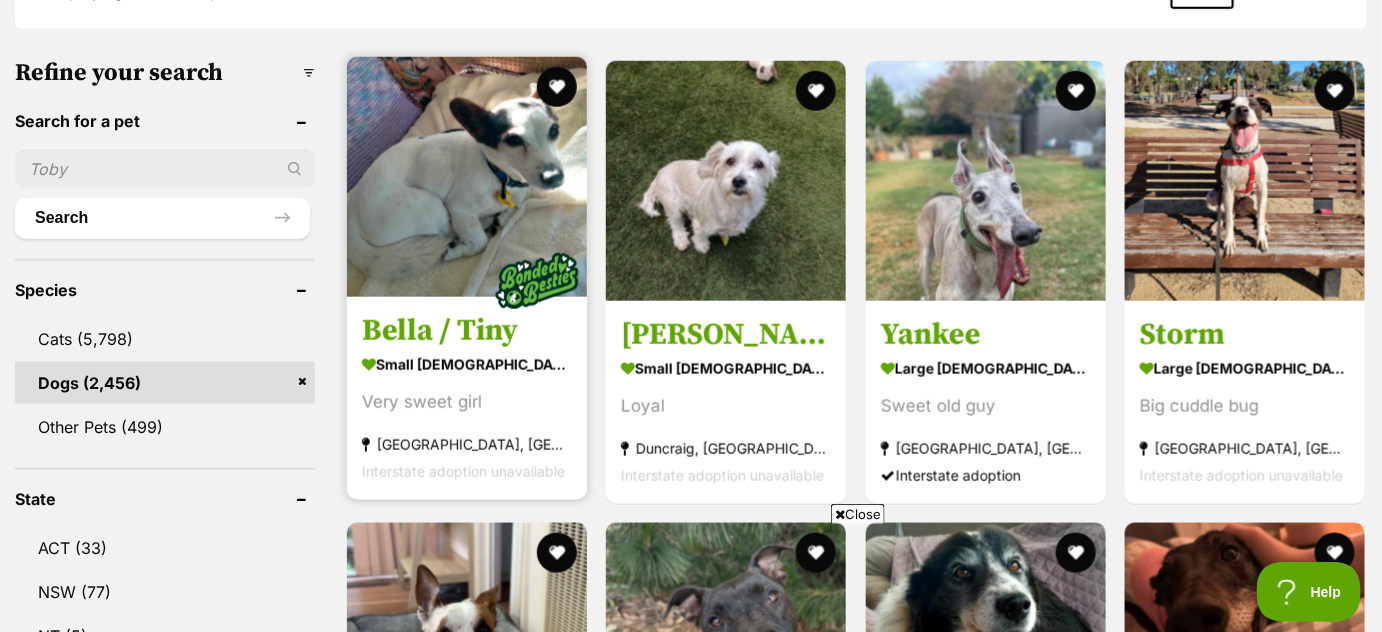 click at bounding box center [467, 177] 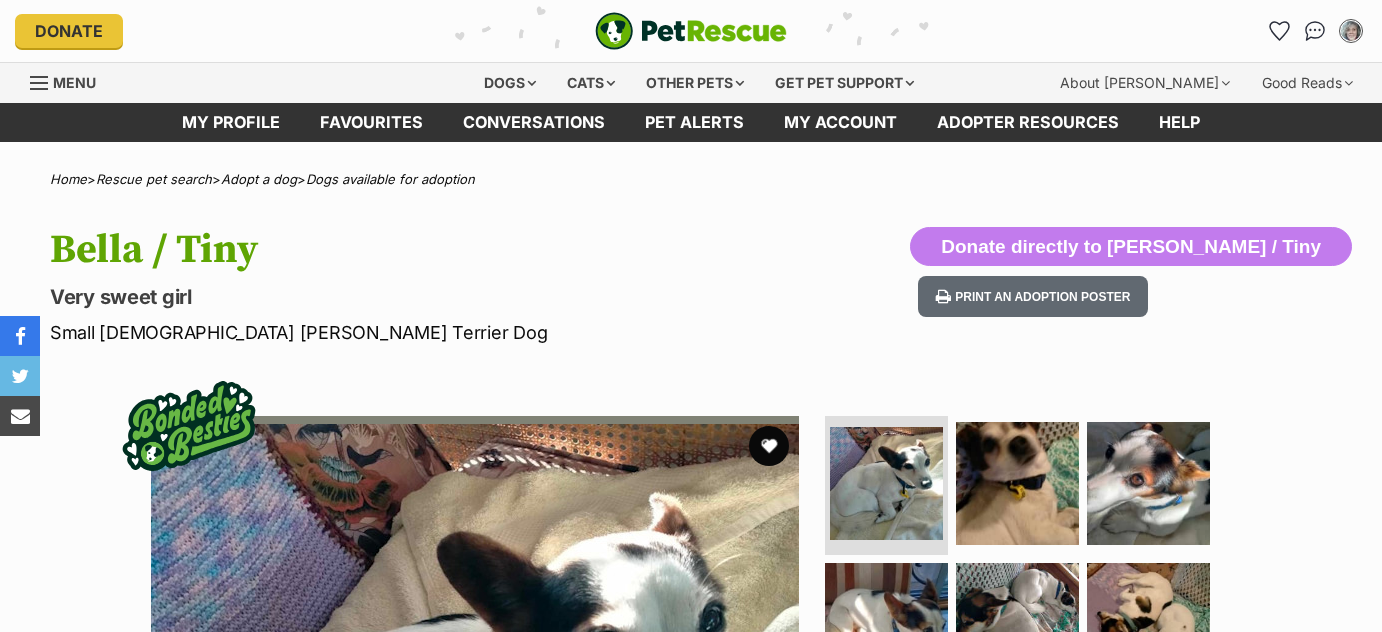scroll, scrollTop: 0, scrollLeft: 0, axis: both 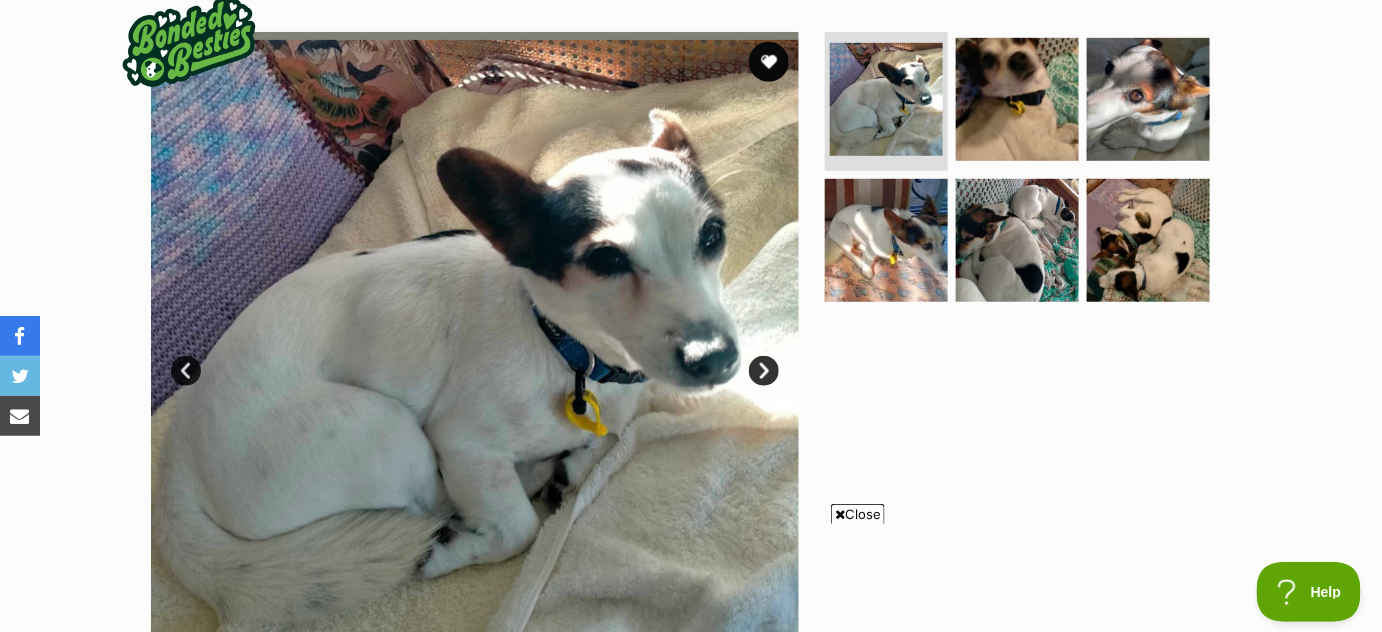 click on "Next" at bounding box center (764, 371) 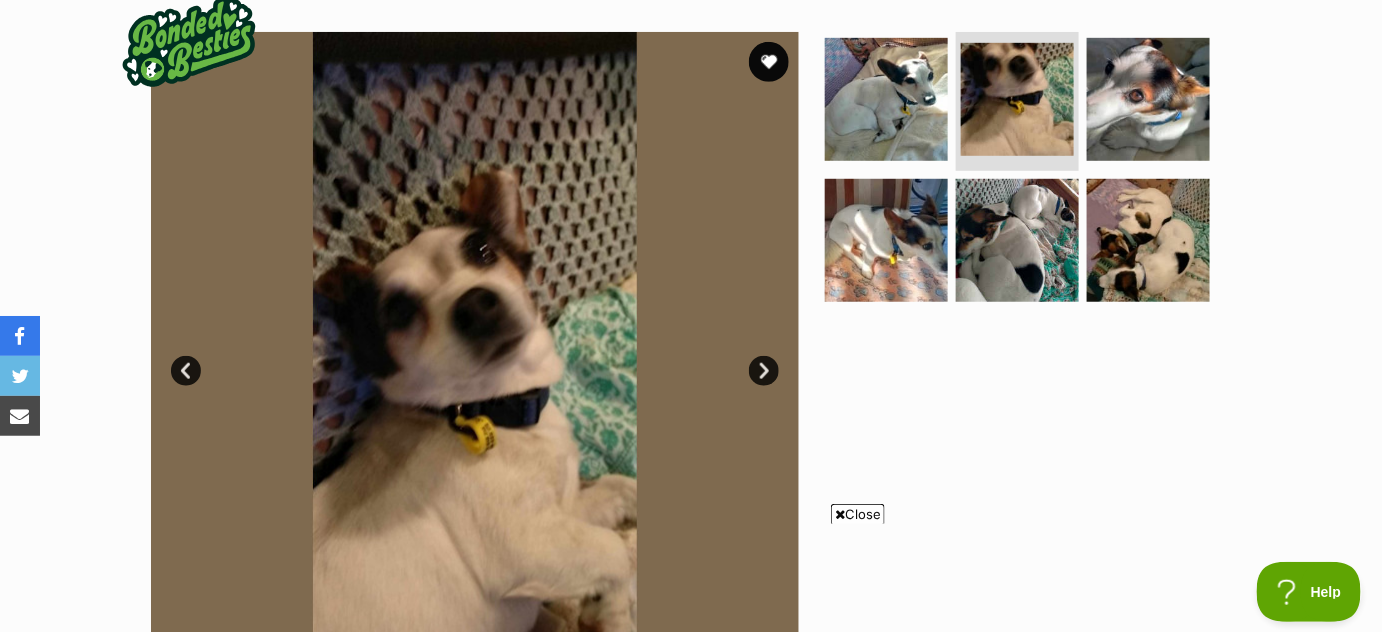 click on "Next" at bounding box center [764, 371] 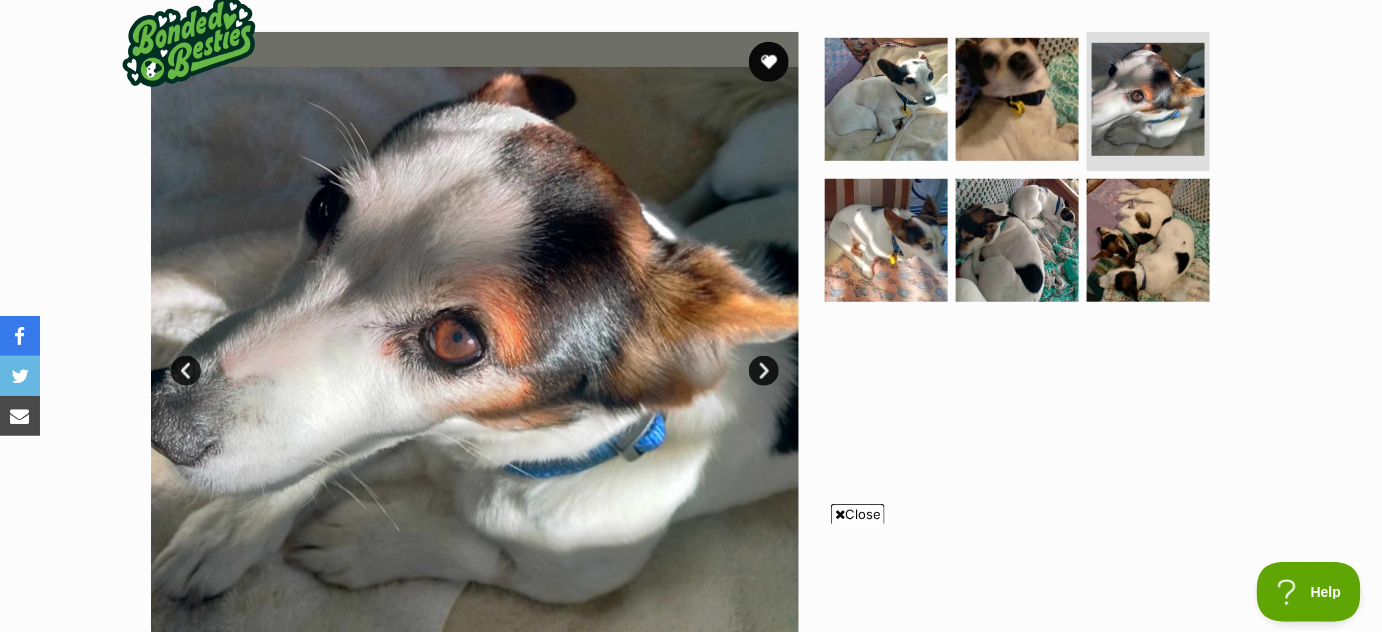 click on "Next" at bounding box center [764, 371] 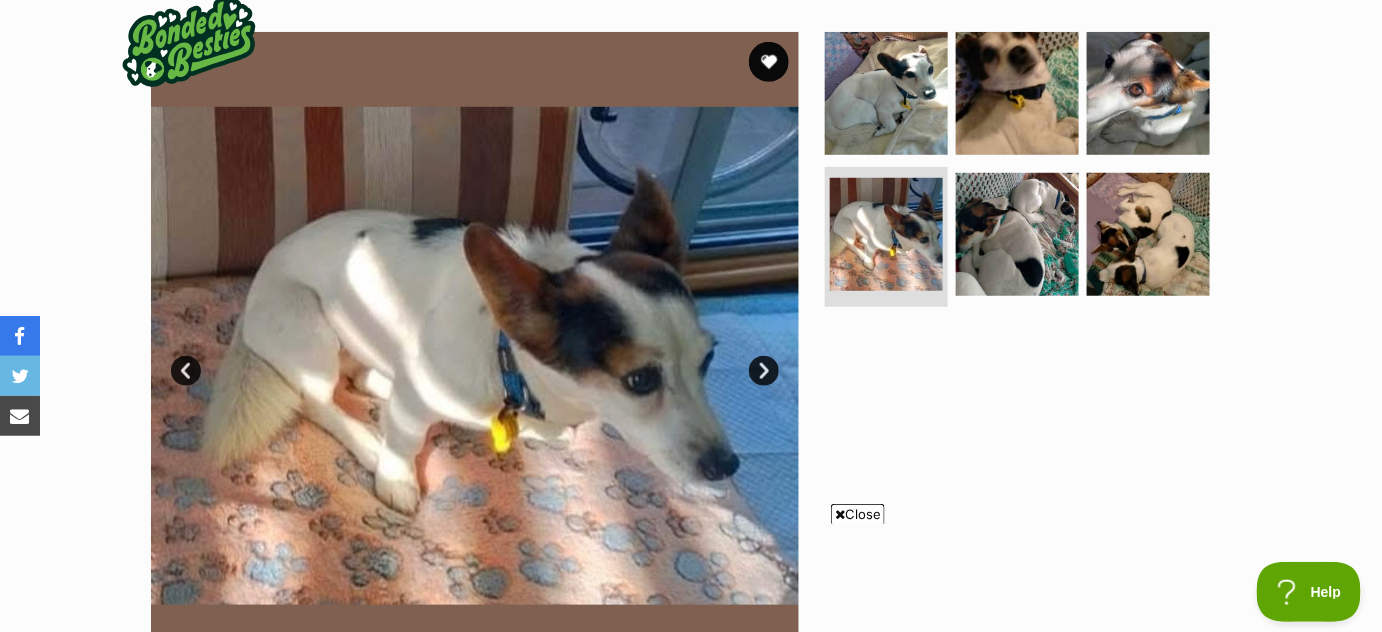 click on "Next" at bounding box center (764, 371) 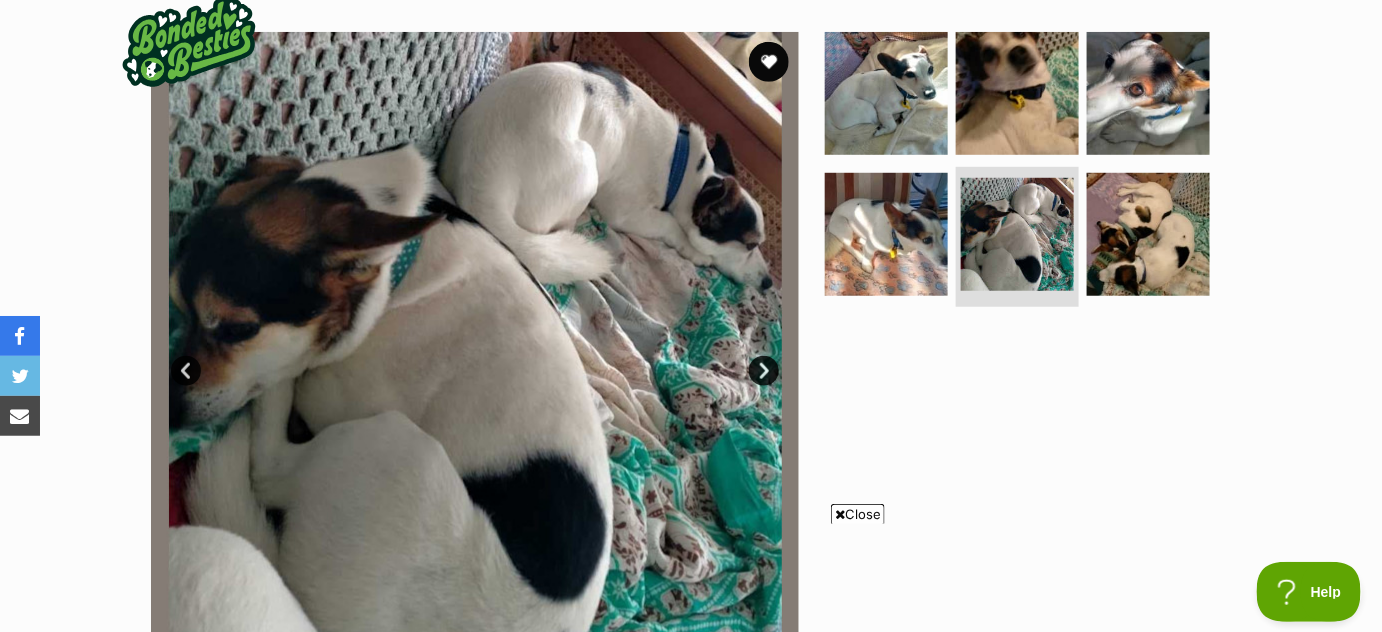 click on "Next" at bounding box center [764, 371] 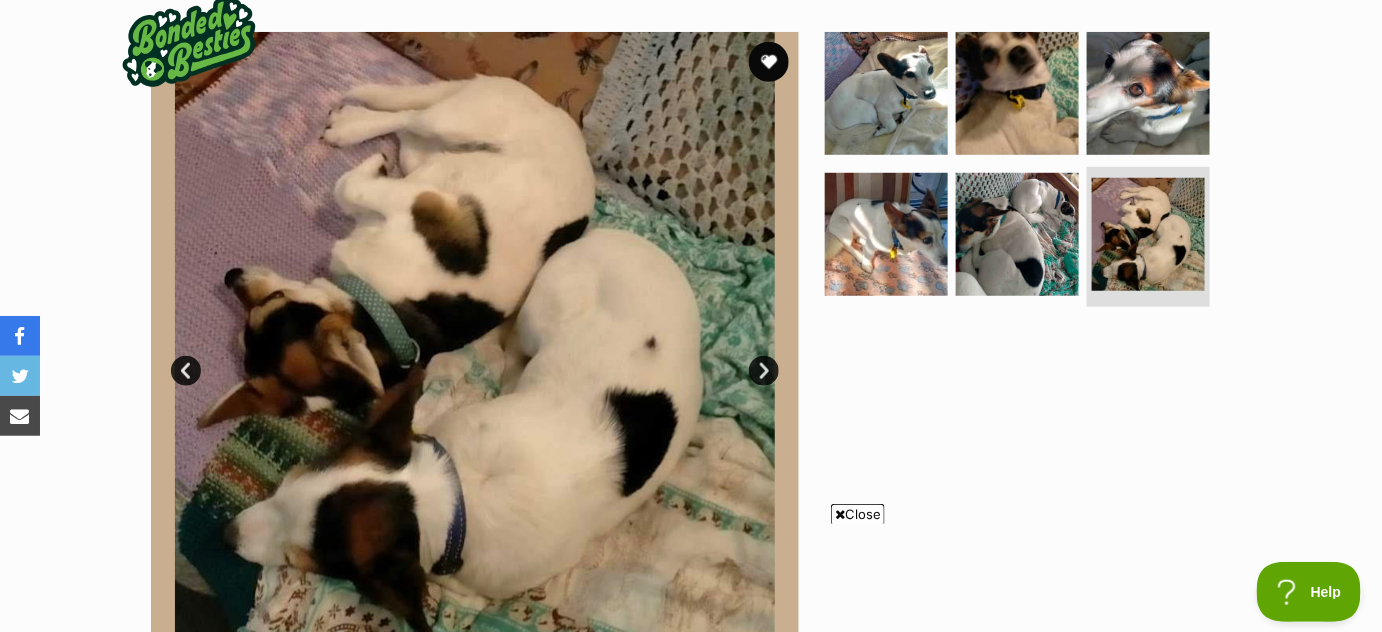 click on "Next" at bounding box center [764, 371] 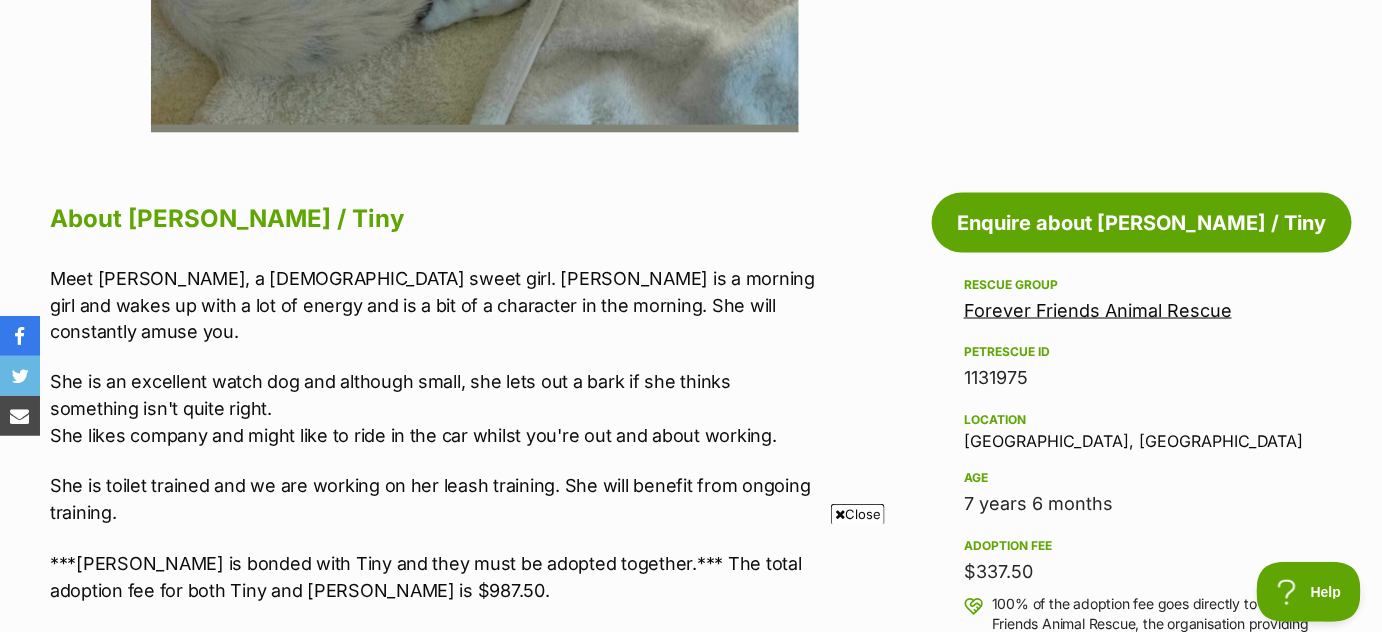 scroll, scrollTop: 942, scrollLeft: 0, axis: vertical 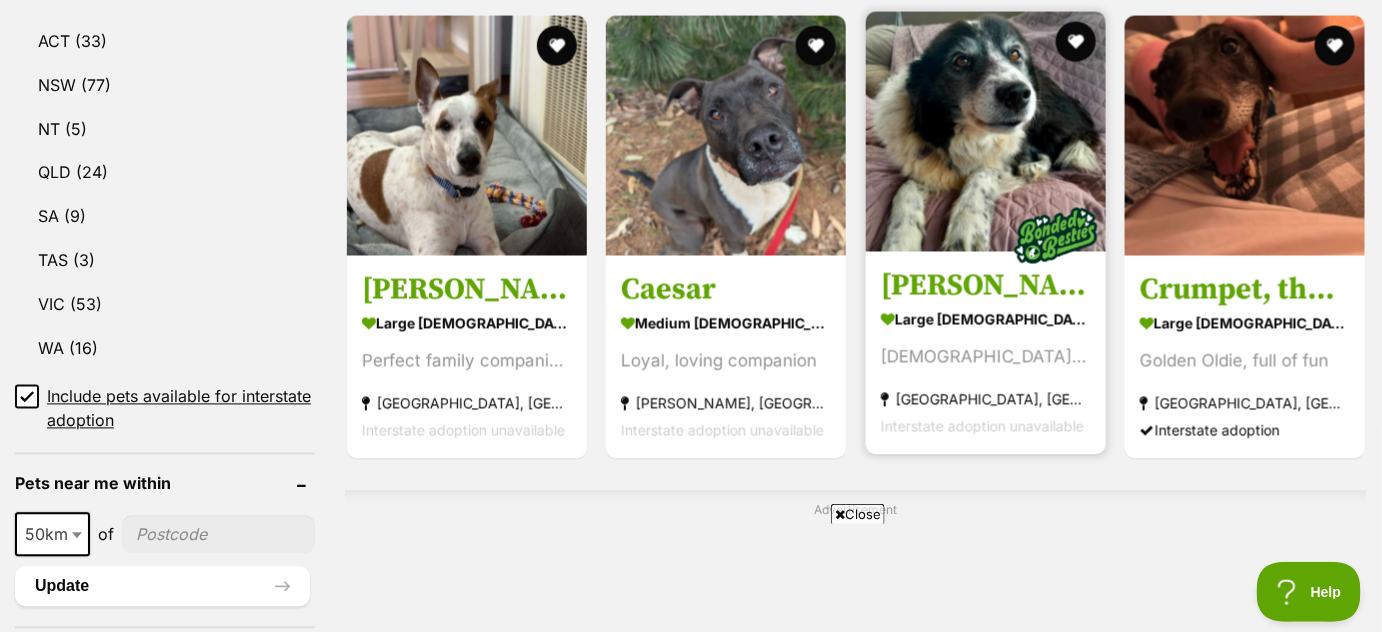click at bounding box center [986, 132] 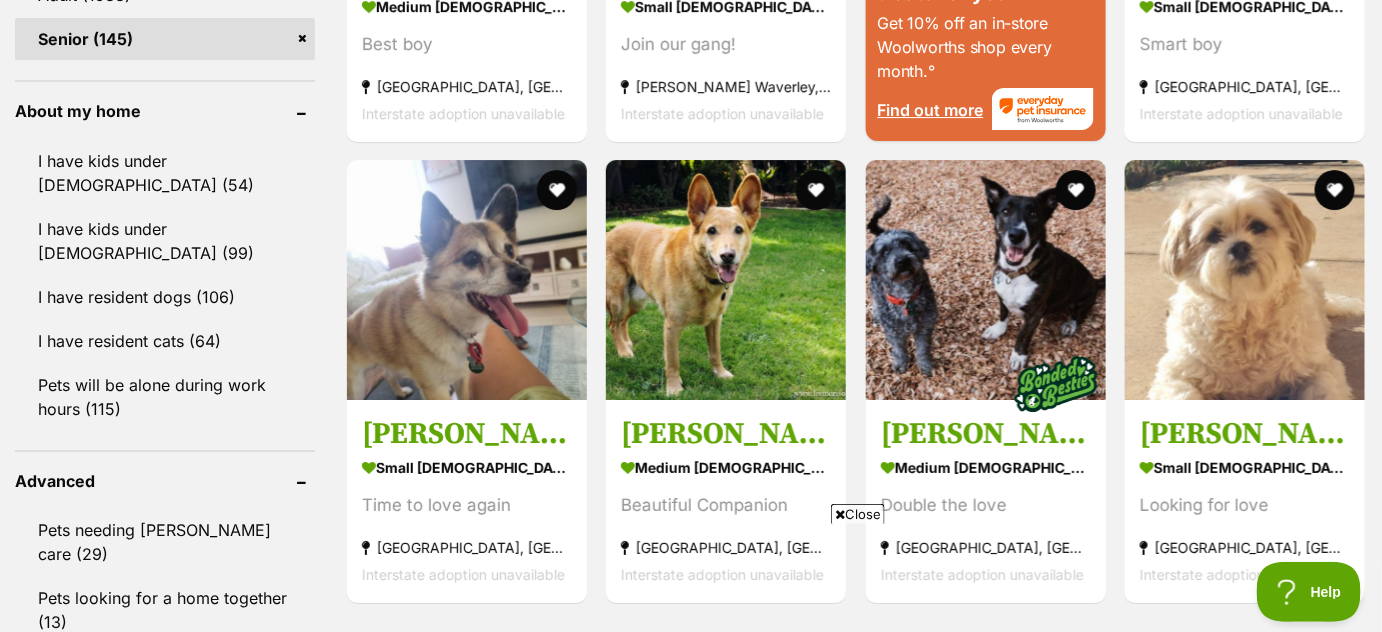 scroll, scrollTop: 2255, scrollLeft: 0, axis: vertical 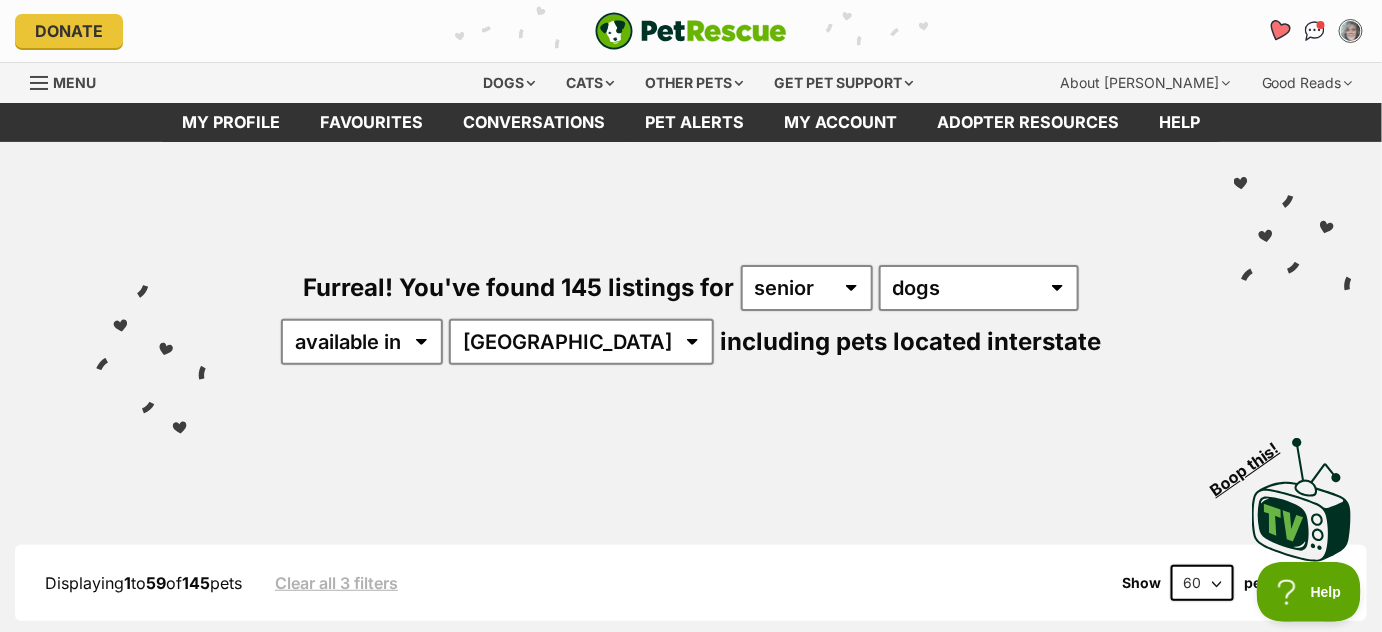 click at bounding box center [1279, 30] 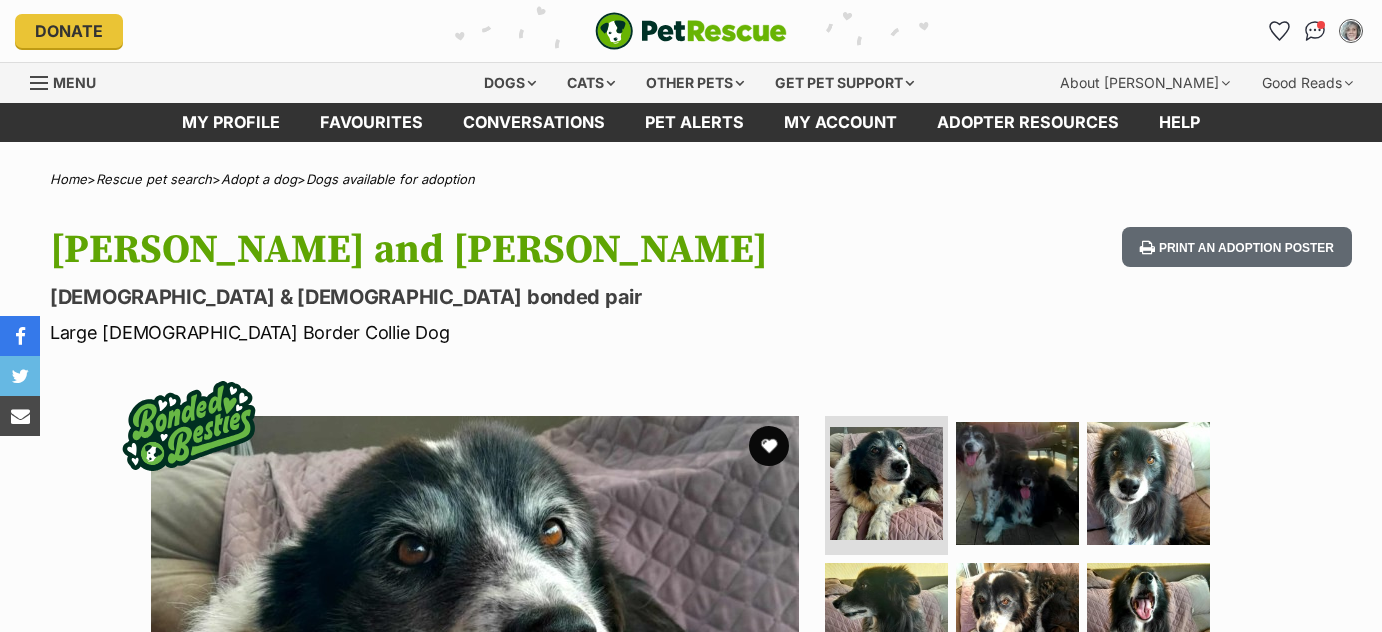 scroll, scrollTop: 0, scrollLeft: 0, axis: both 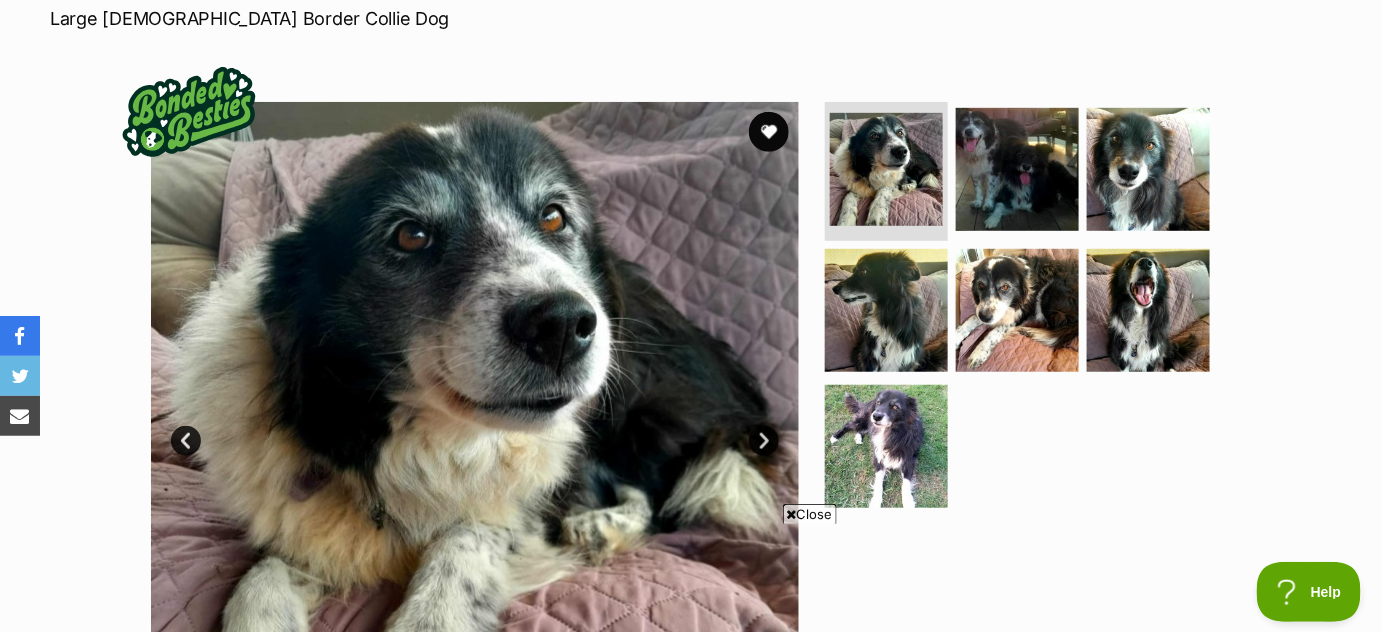 click on "Next" at bounding box center (764, 441) 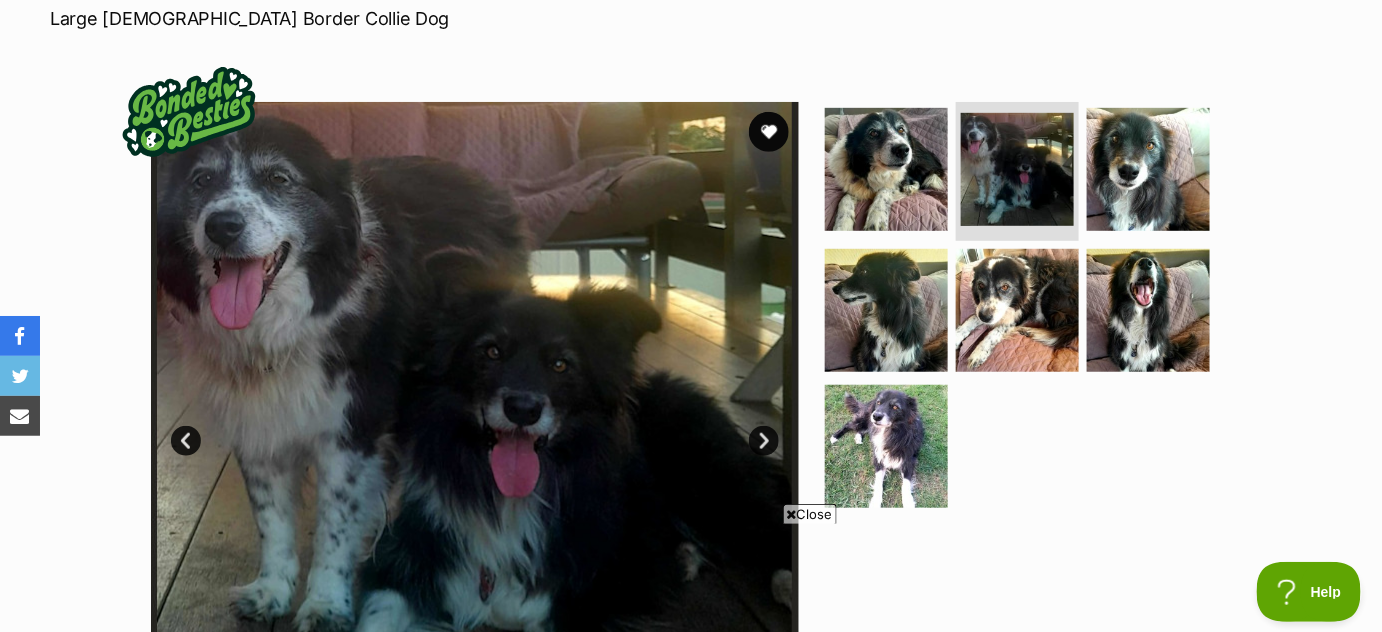 click on "Next" at bounding box center [764, 441] 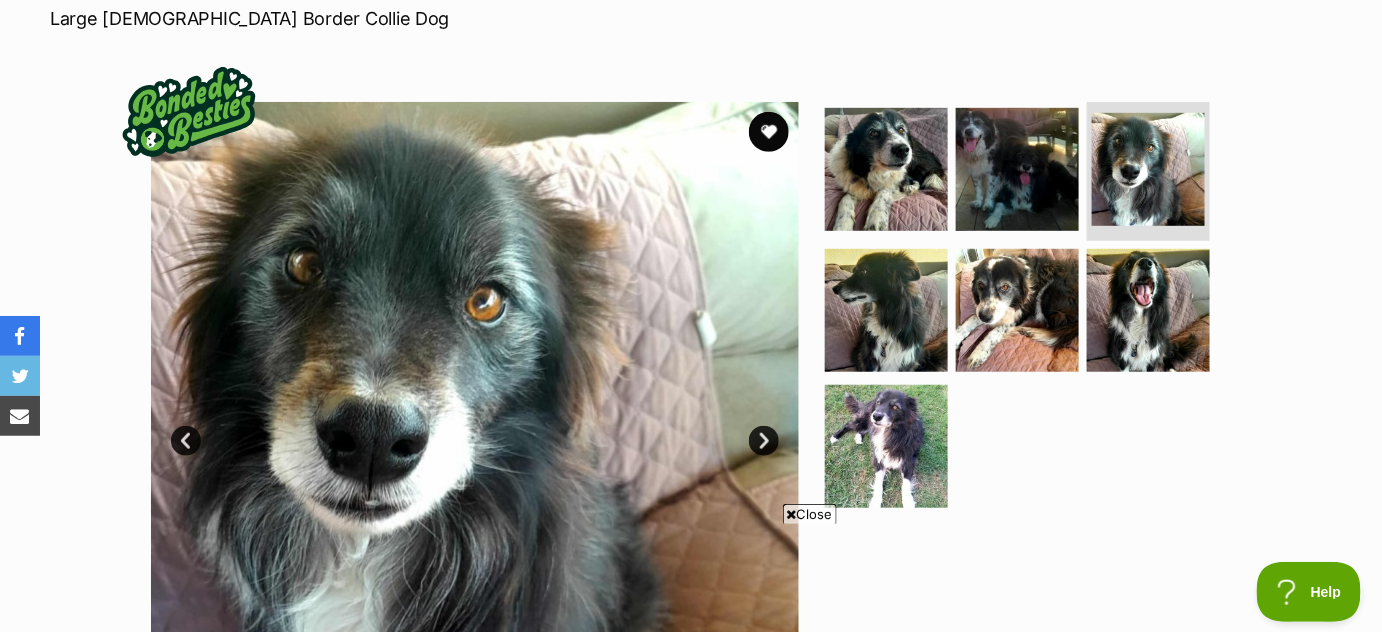 click on "Next" at bounding box center (764, 441) 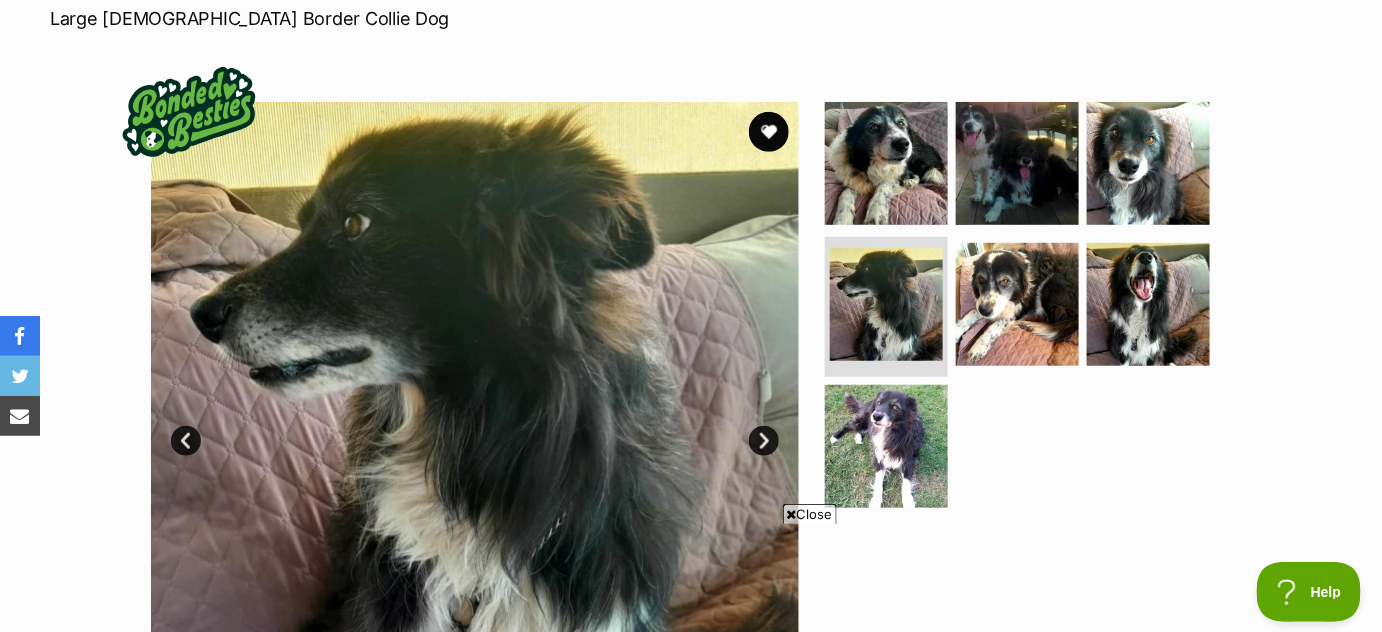 click on "Next" at bounding box center (764, 441) 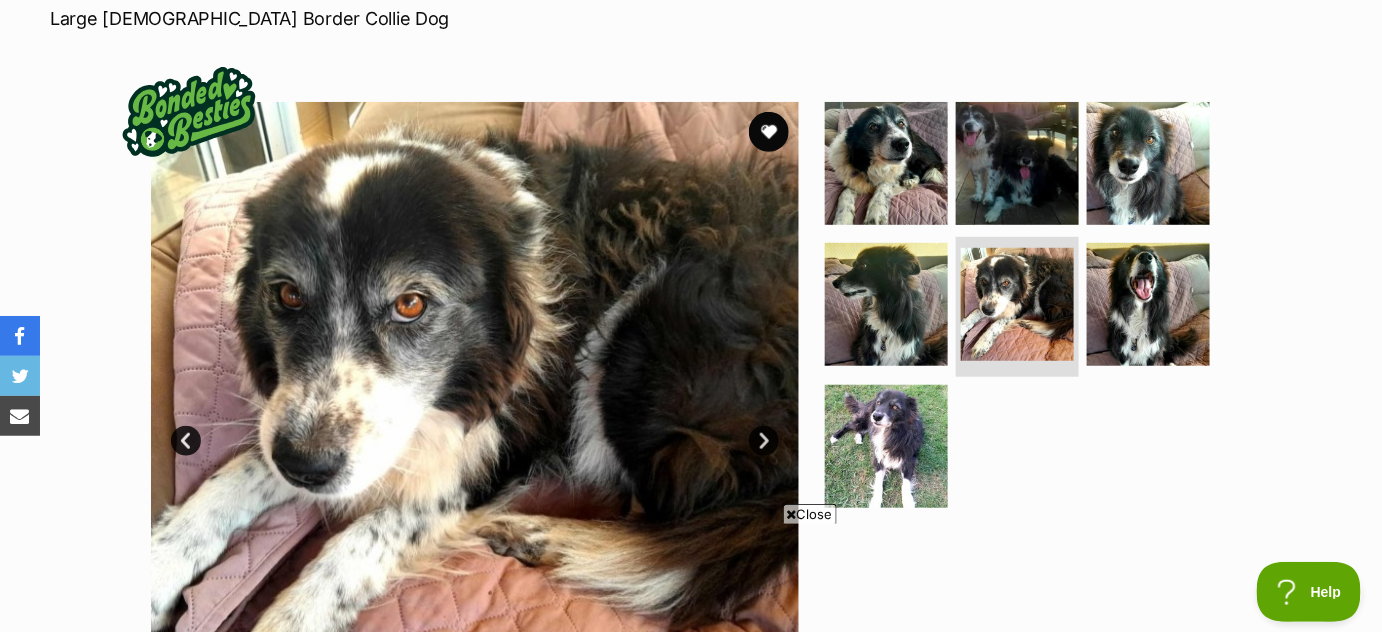click on "Next" at bounding box center [764, 441] 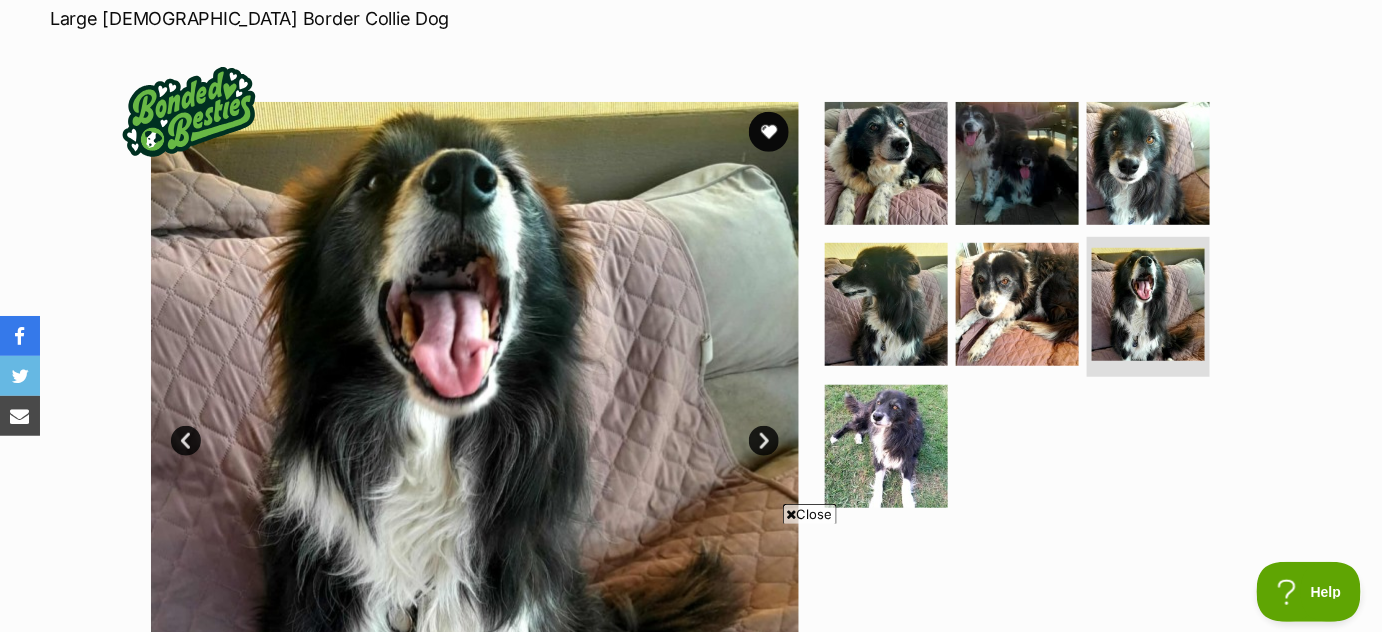 click on "Next" at bounding box center (764, 441) 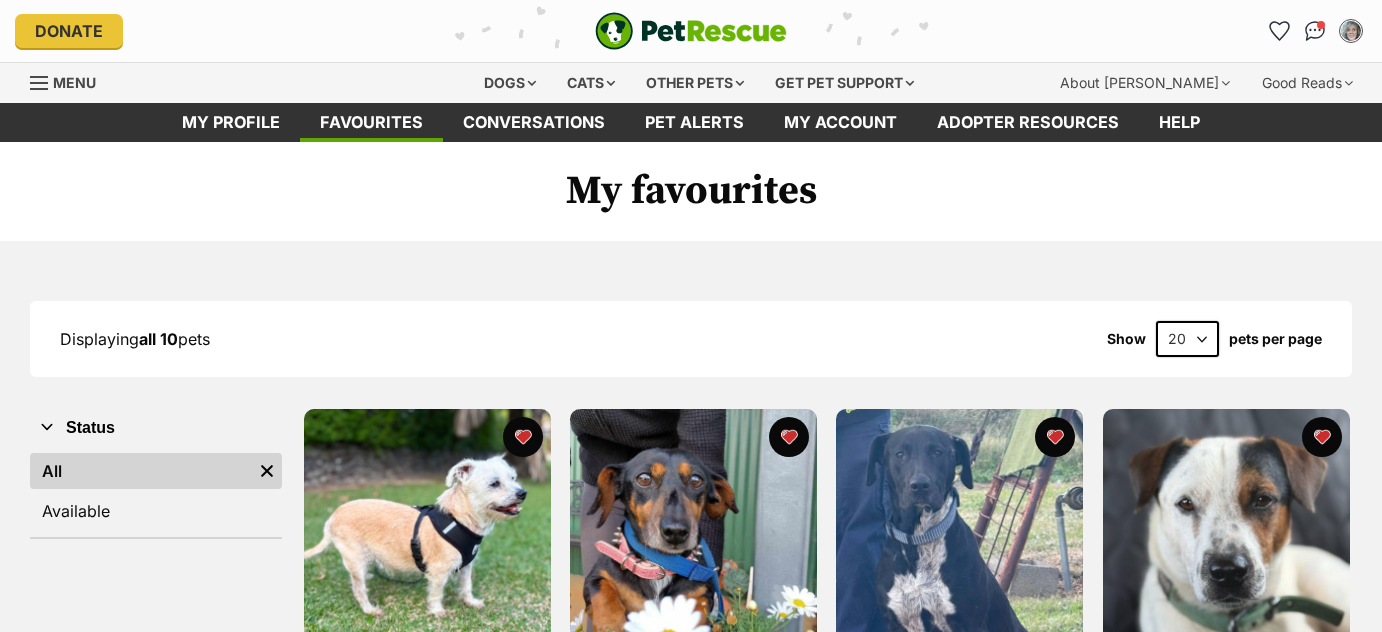scroll, scrollTop: 0, scrollLeft: 0, axis: both 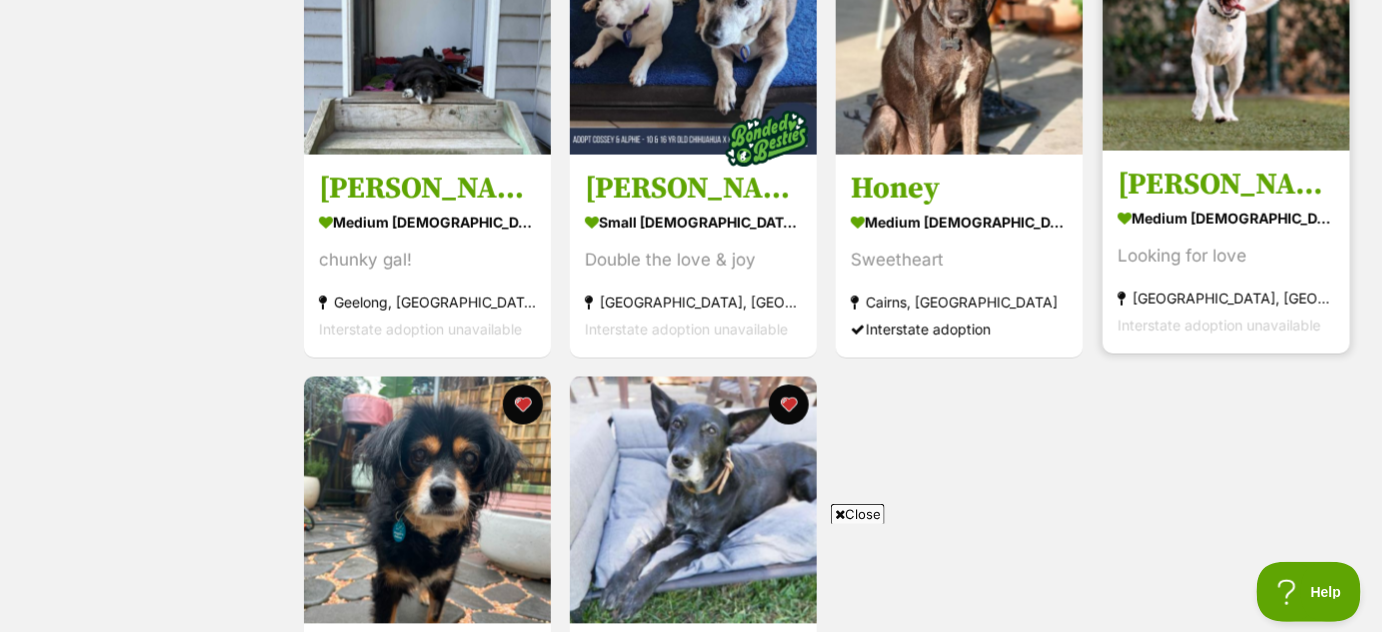 click at bounding box center (1226, 27) 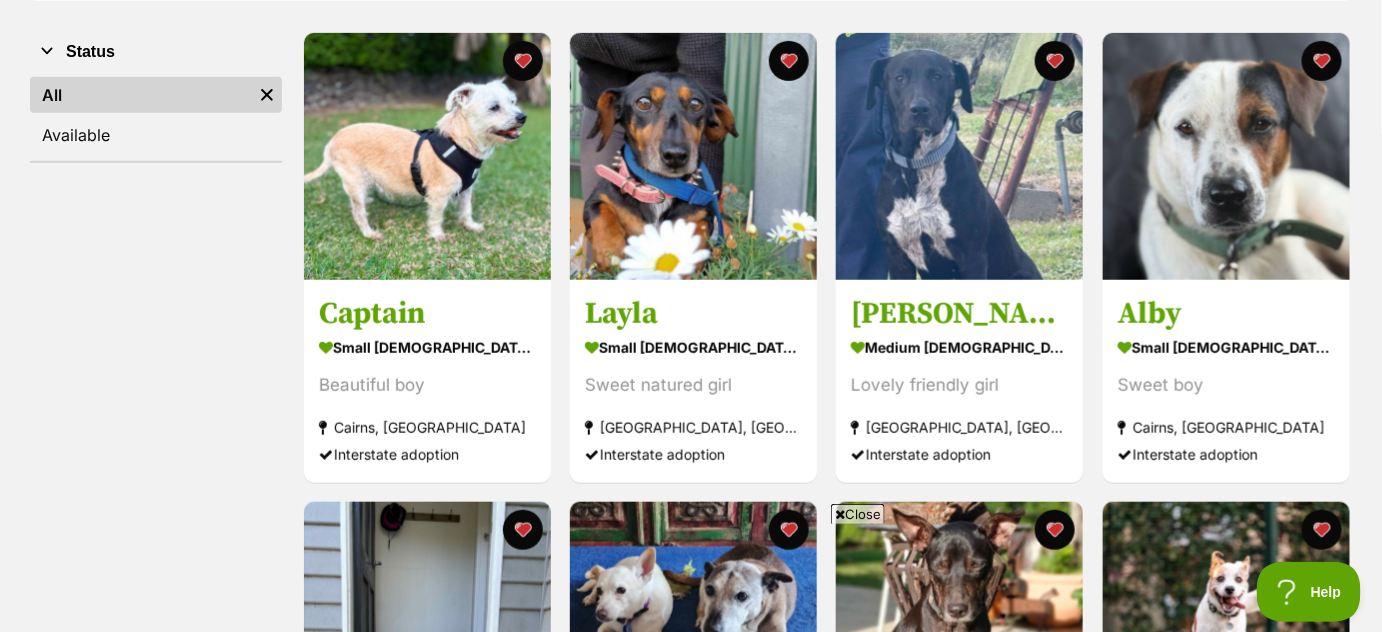 scroll, scrollTop: 356, scrollLeft: 0, axis: vertical 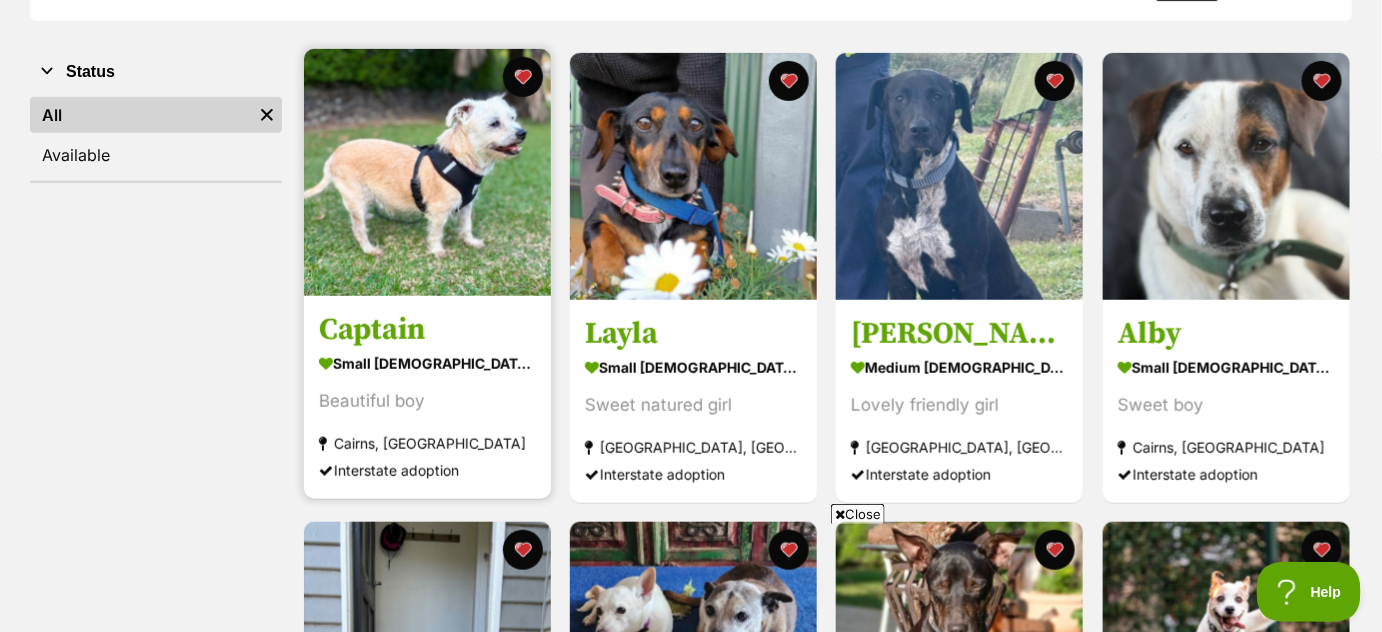 click at bounding box center (427, 172) 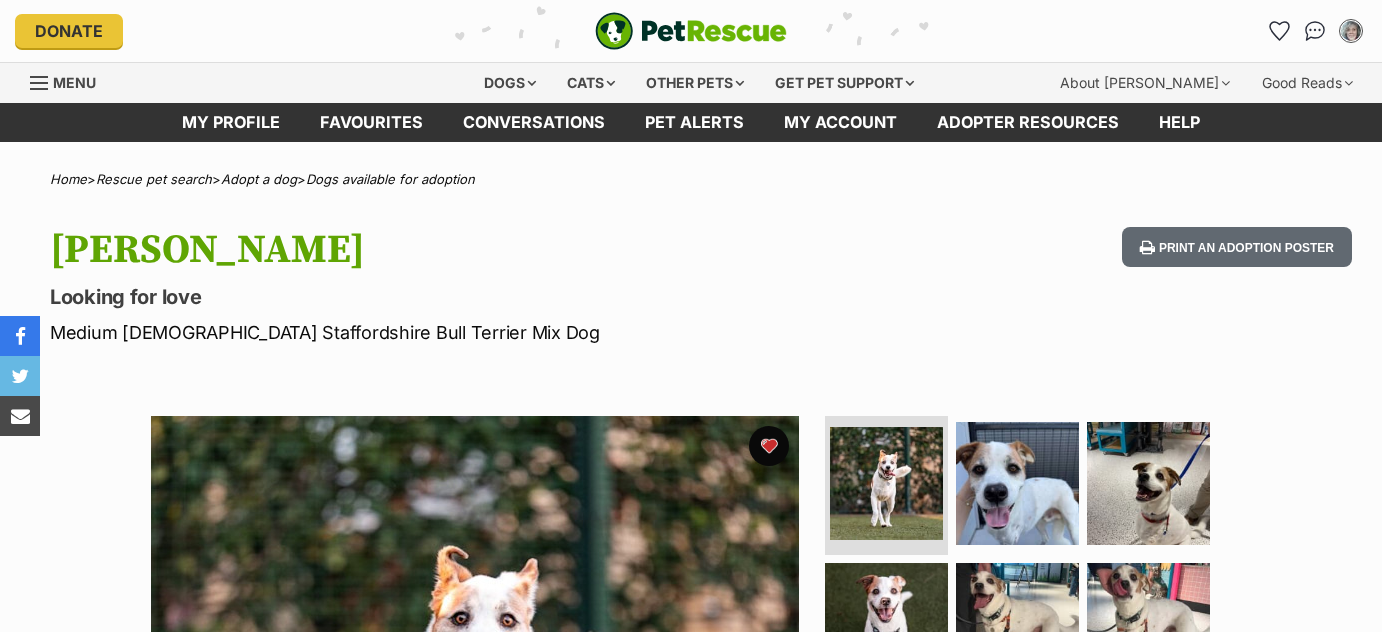 scroll, scrollTop: 0, scrollLeft: 0, axis: both 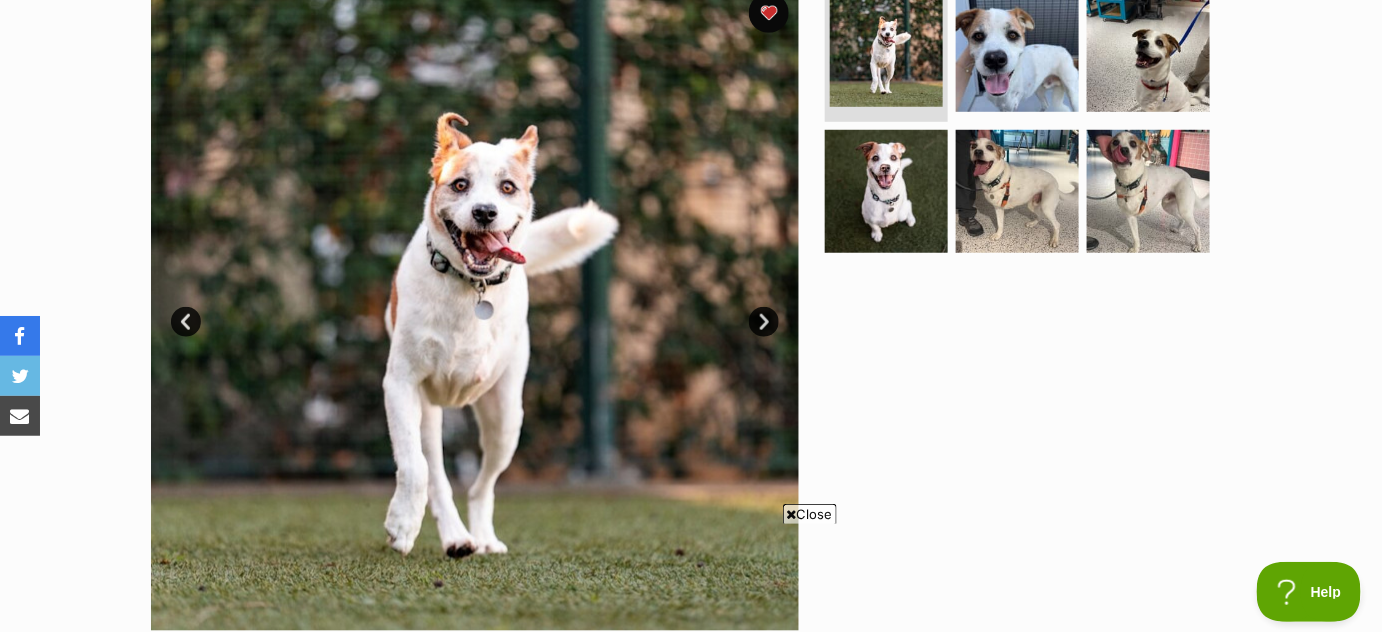 click on "Next" at bounding box center (764, 322) 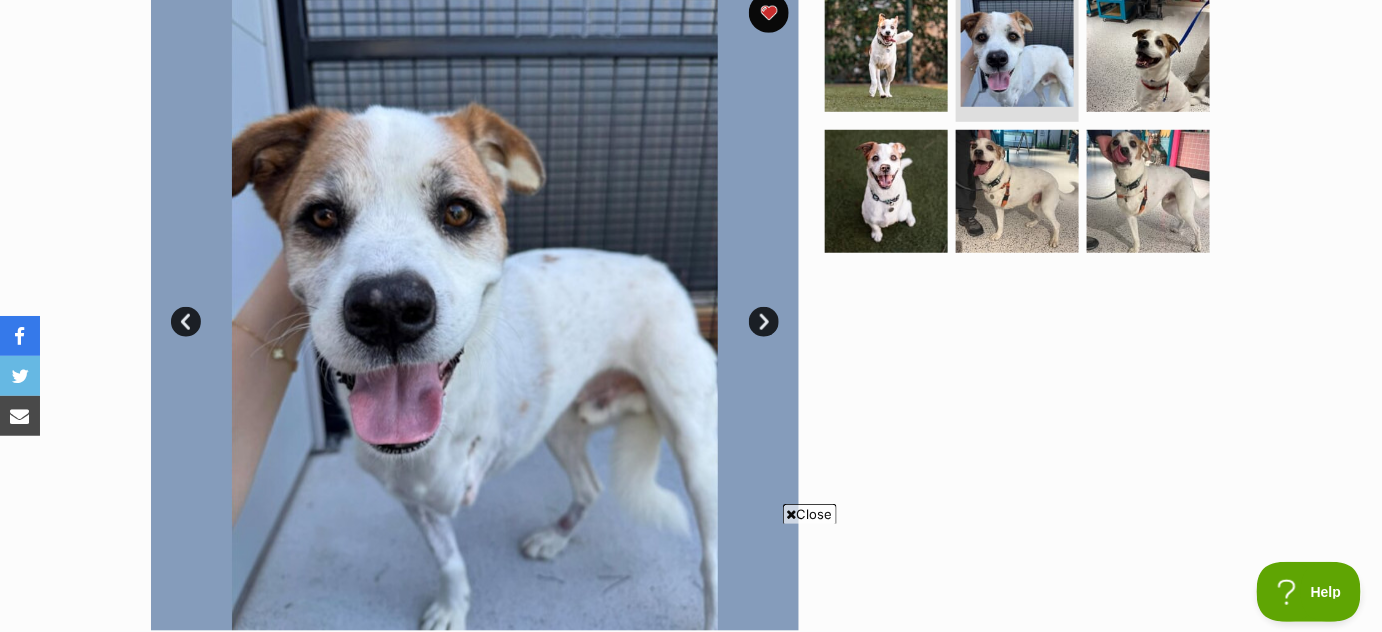click on "Next" at bounding box center [764, 322] 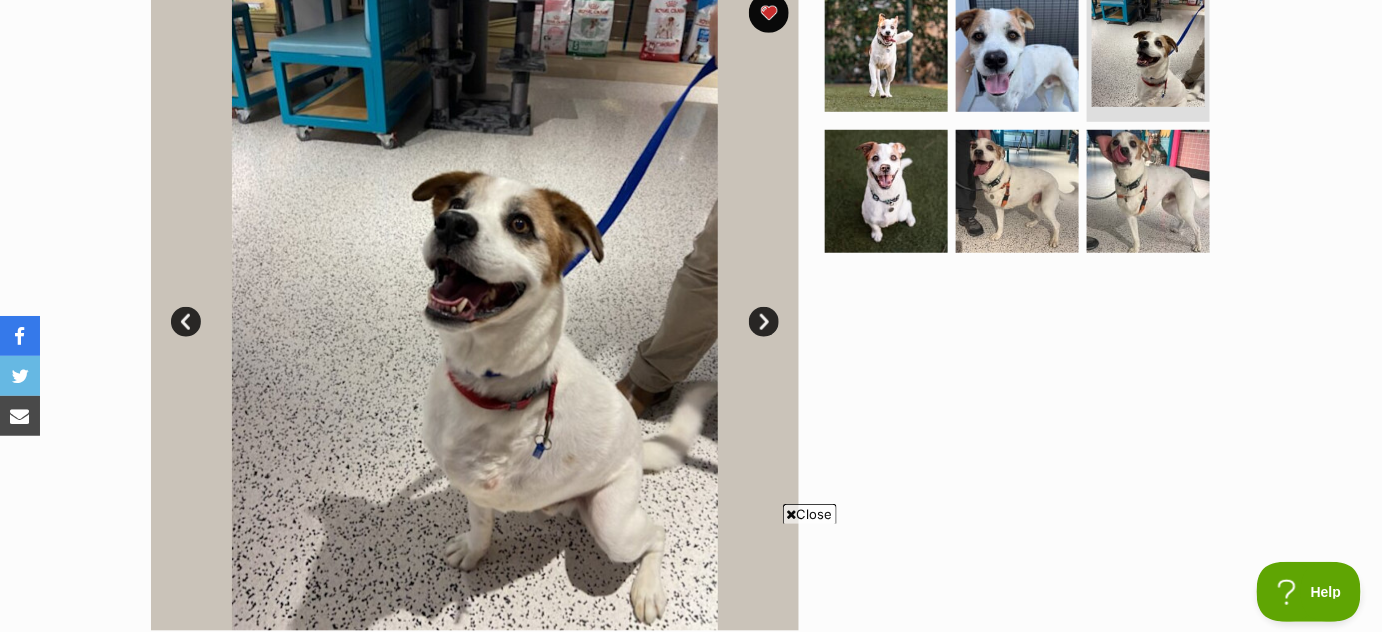 click on "Next" at bounding box center (764, 322) 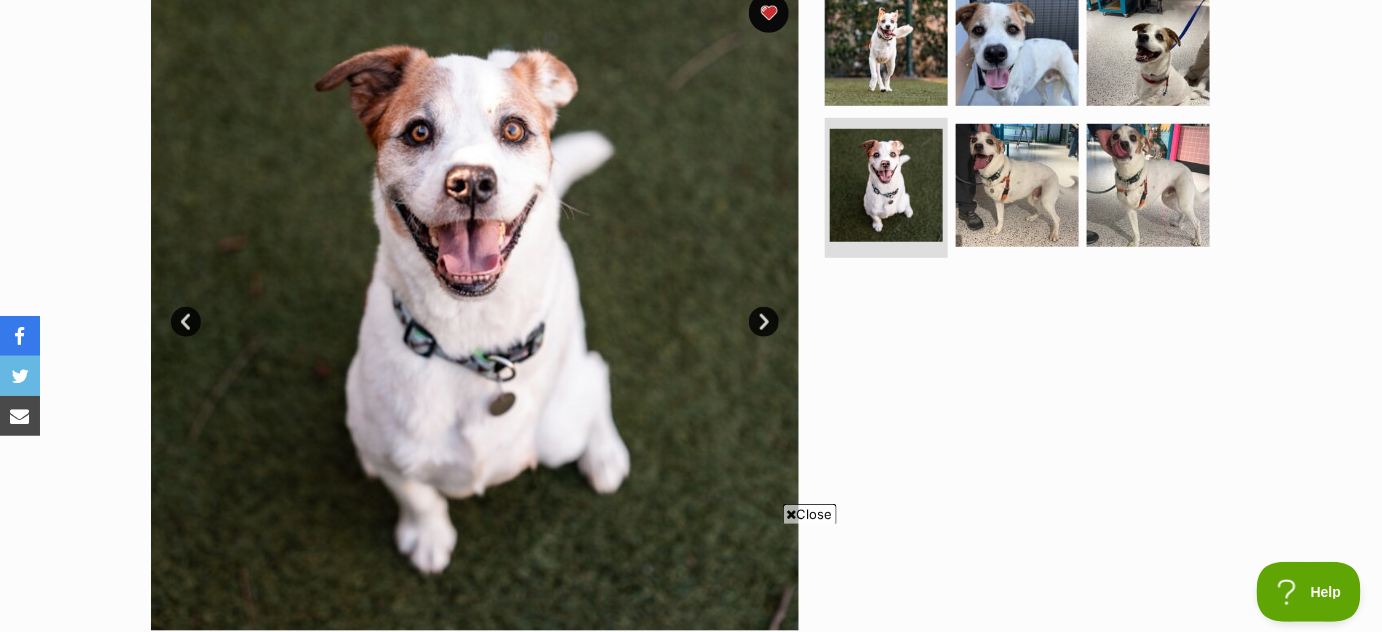 click on "Next" at bounding box center [764, 322] 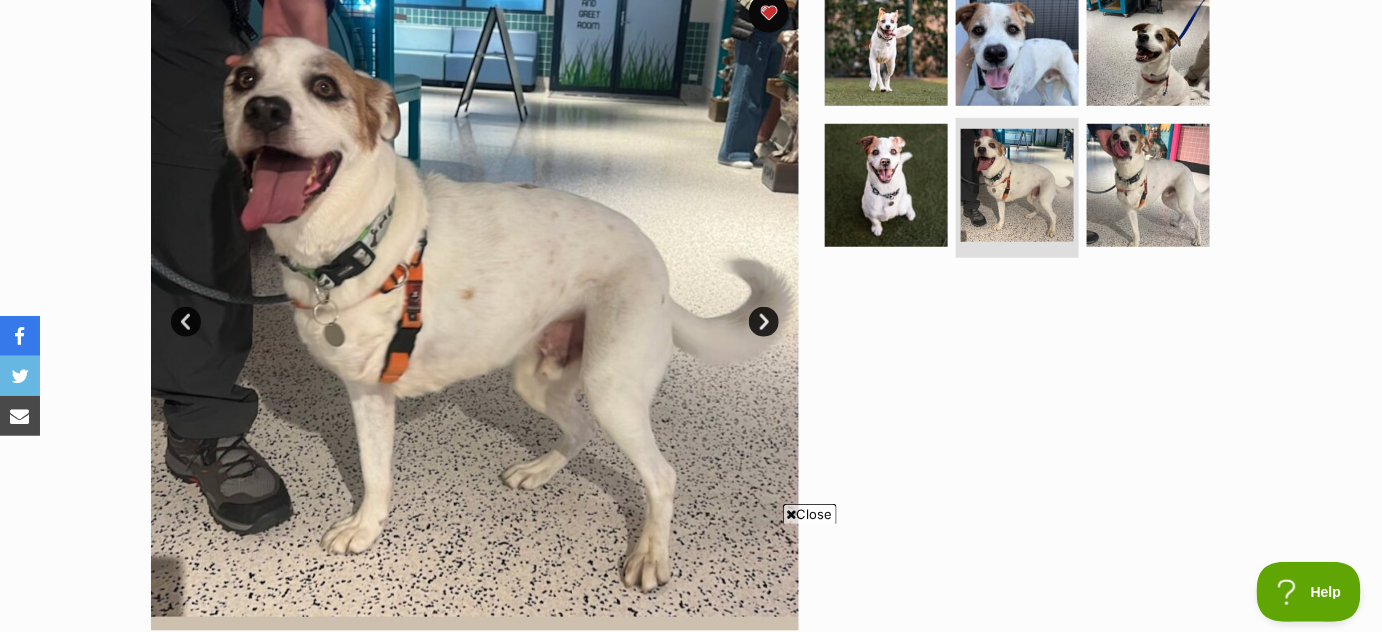 click on "Next" at bounding box center (764, 322) 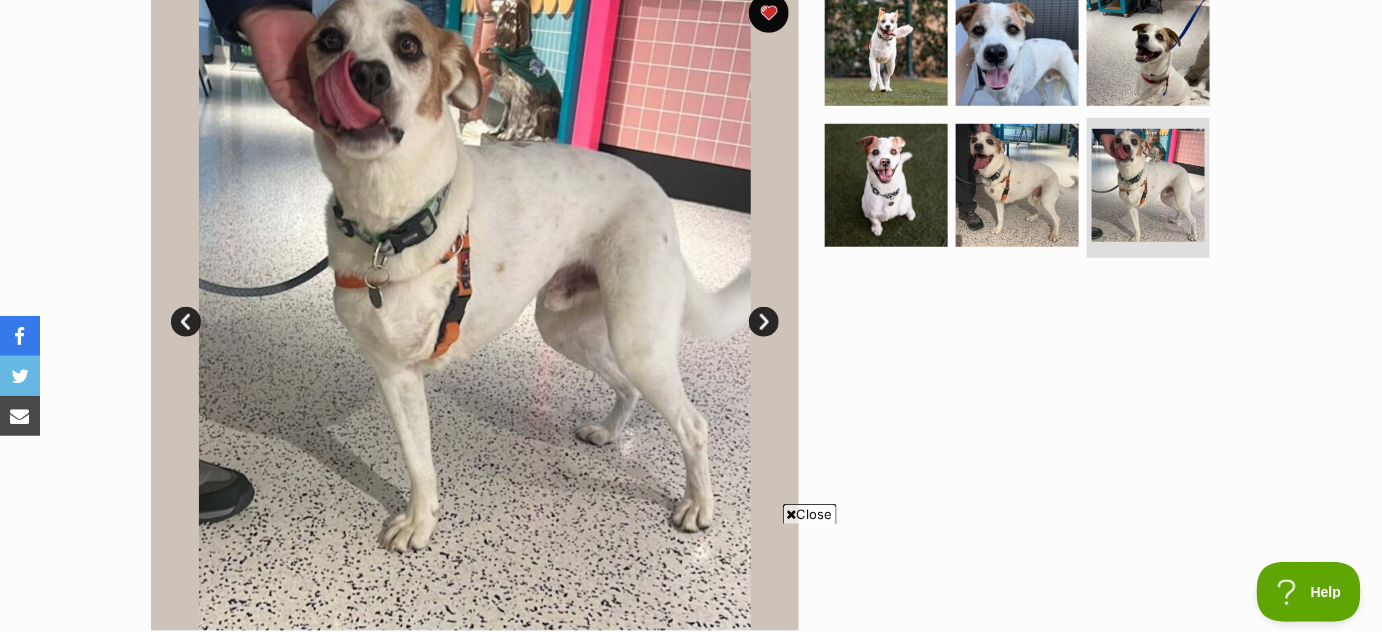 click on "Next" at bounding box center (764, 322) 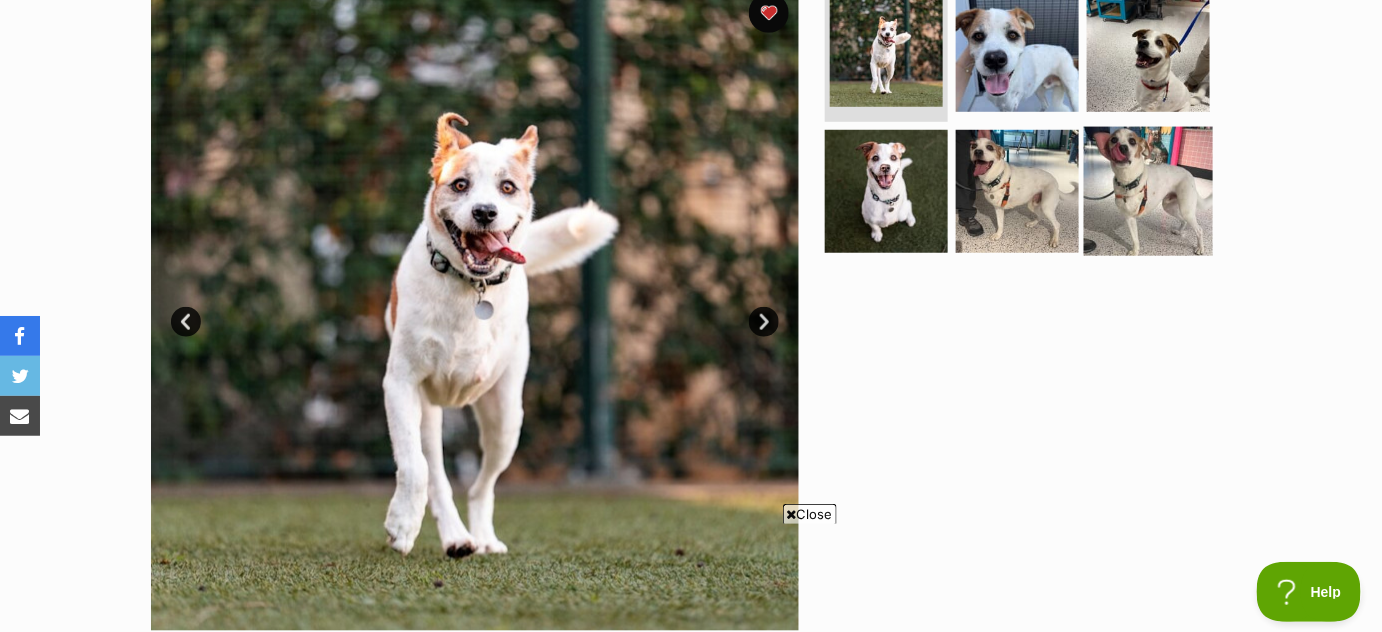 click at bounding box center [1148, 191] 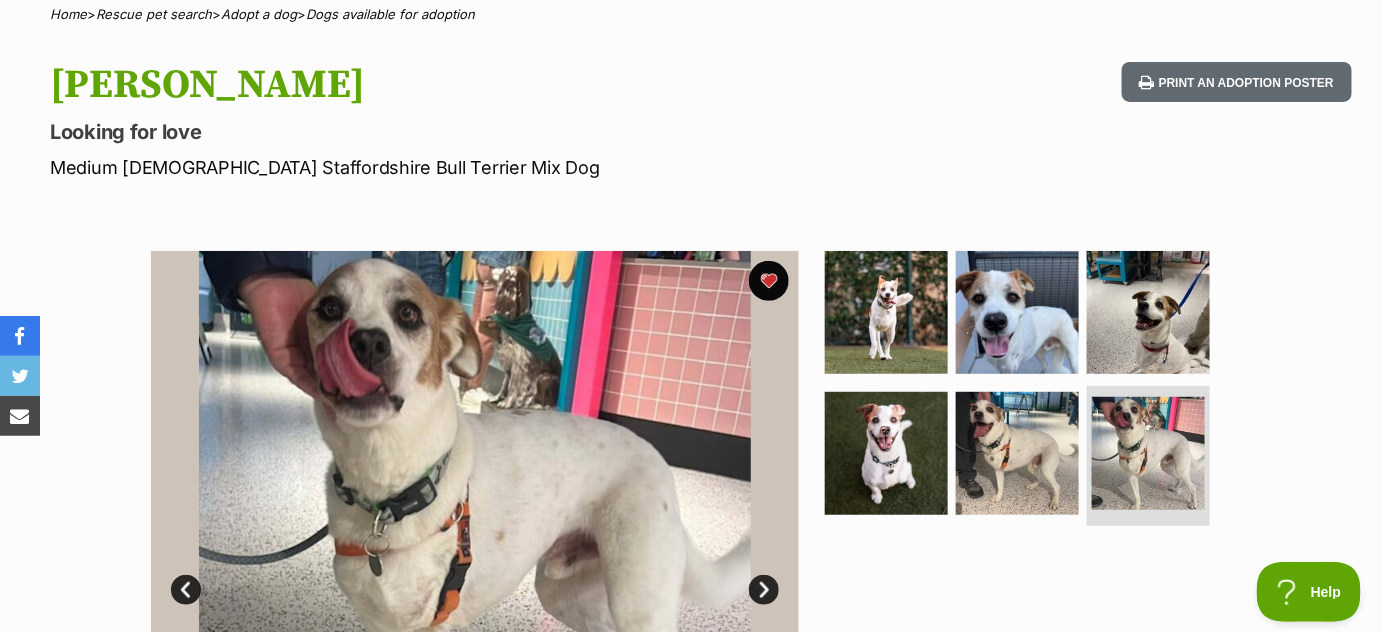 scroll, scrollTop: 0, scrollLeft: 0, axis: both 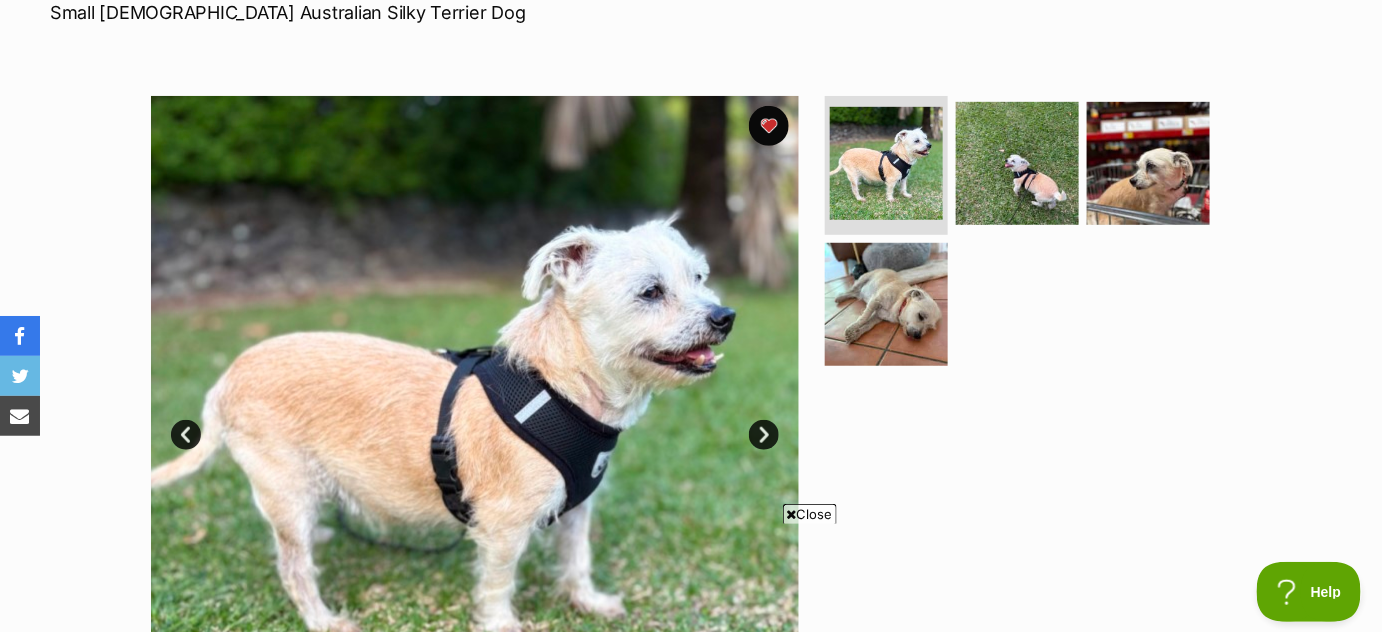 click on "Next" at bounding box center (764, 435) 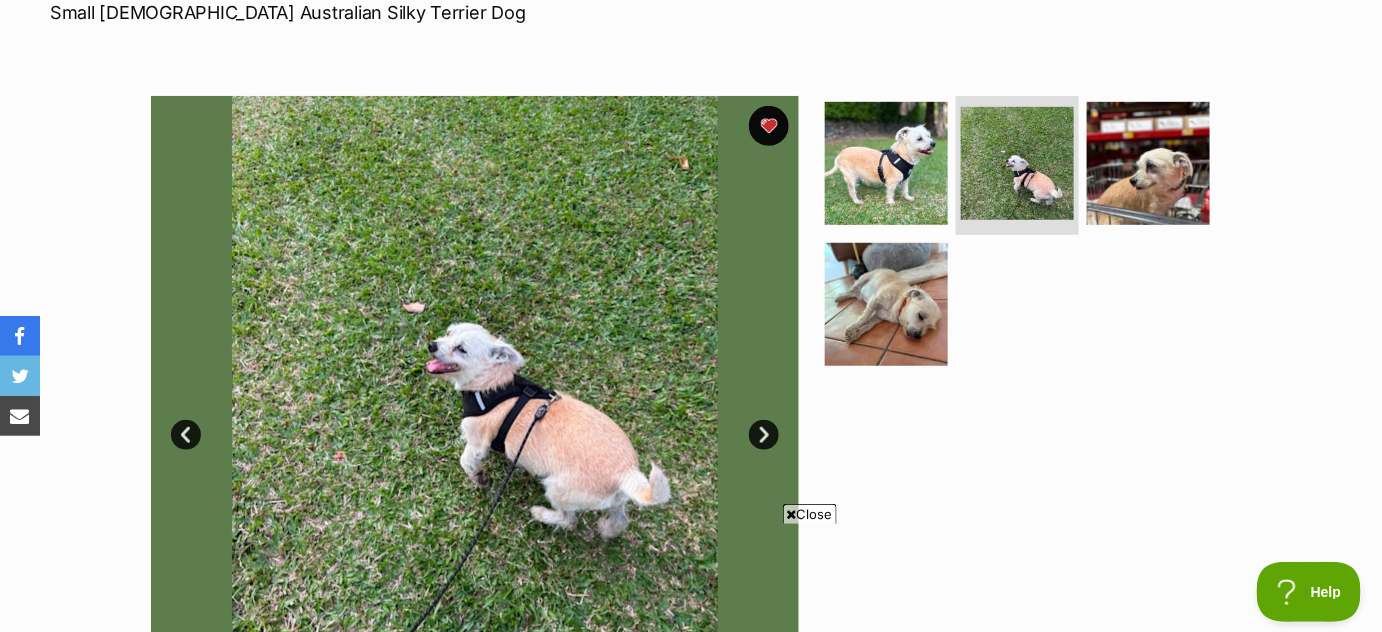 click on "Next" at bounding box center (764, 435) 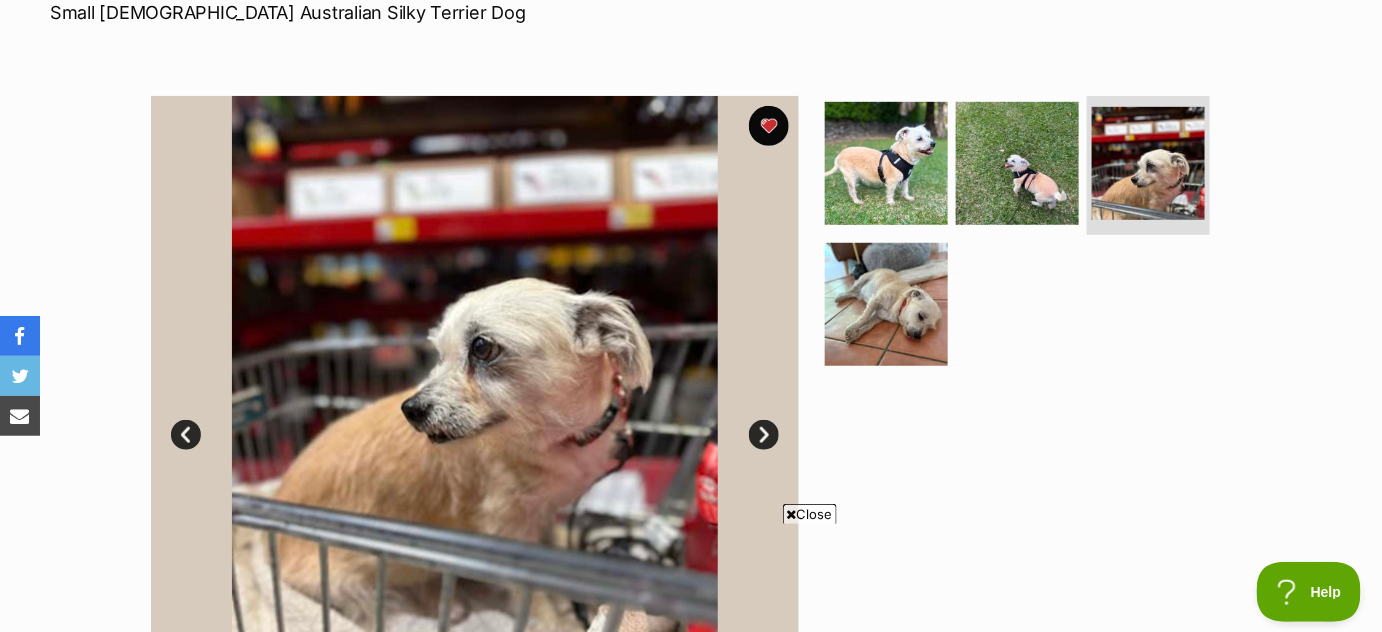 click on "Next" at bounding box center (764, 435) 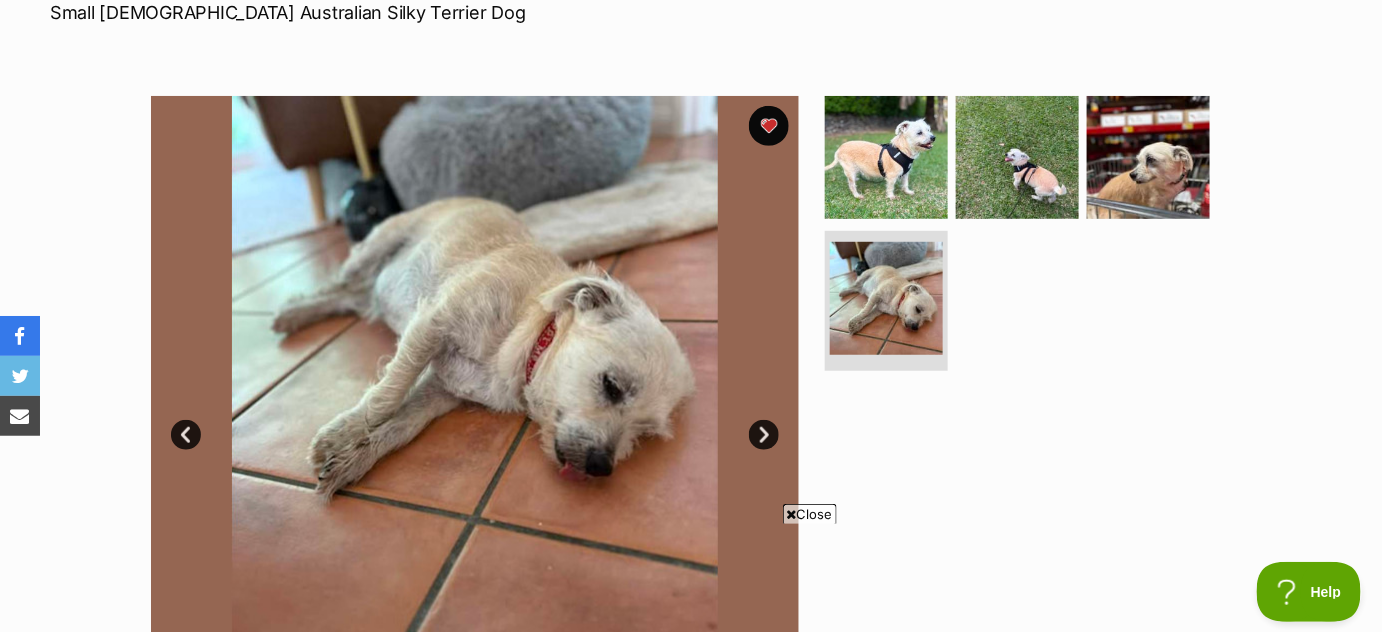 click on "Next" at bounding box center [764, 435] 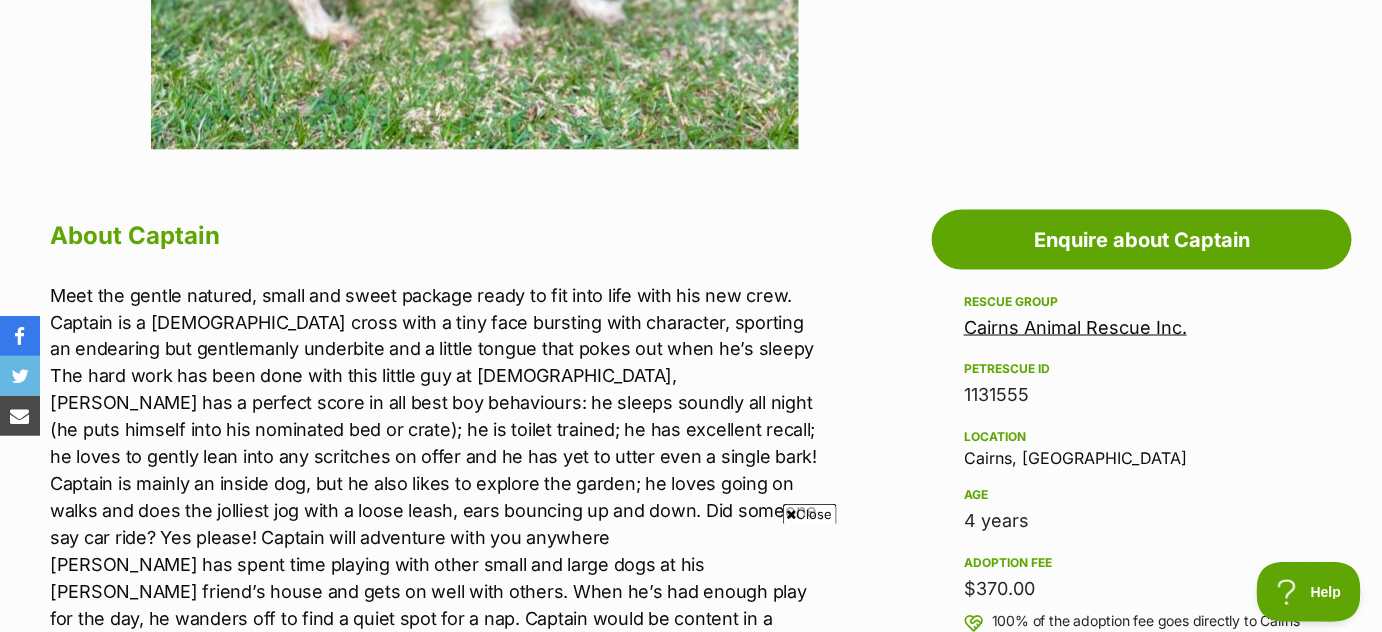 scroll, scrollTop: 938, scrollLeft: 0, axis: vertical 